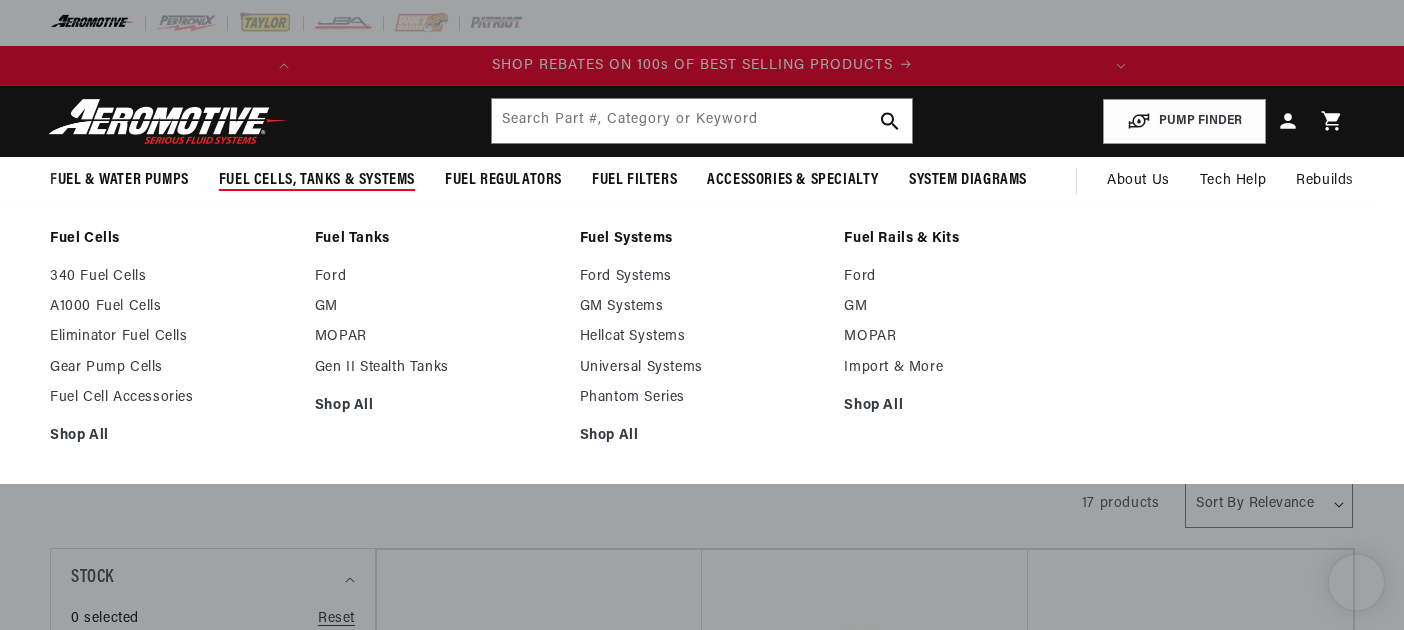 scroll, scrollTop: 0, scrollLeft: 48, axis: horizontal 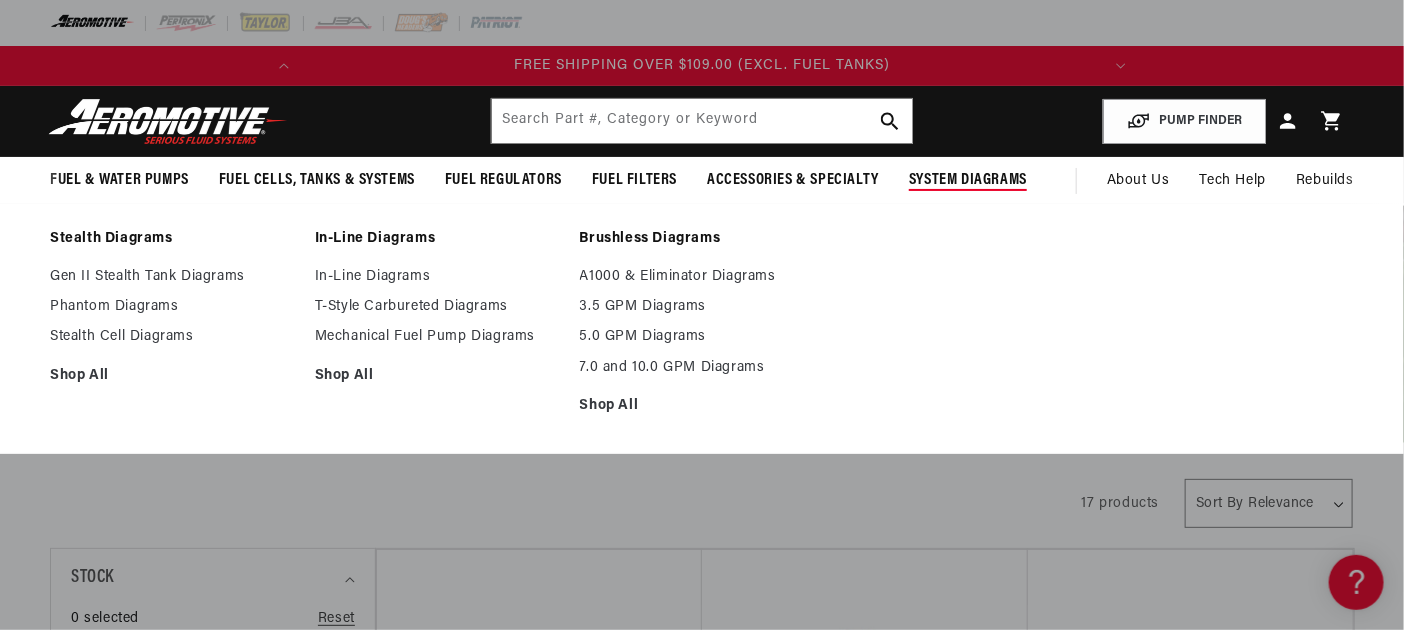 click on "System Diagrams" at bounding box center (968, 180) 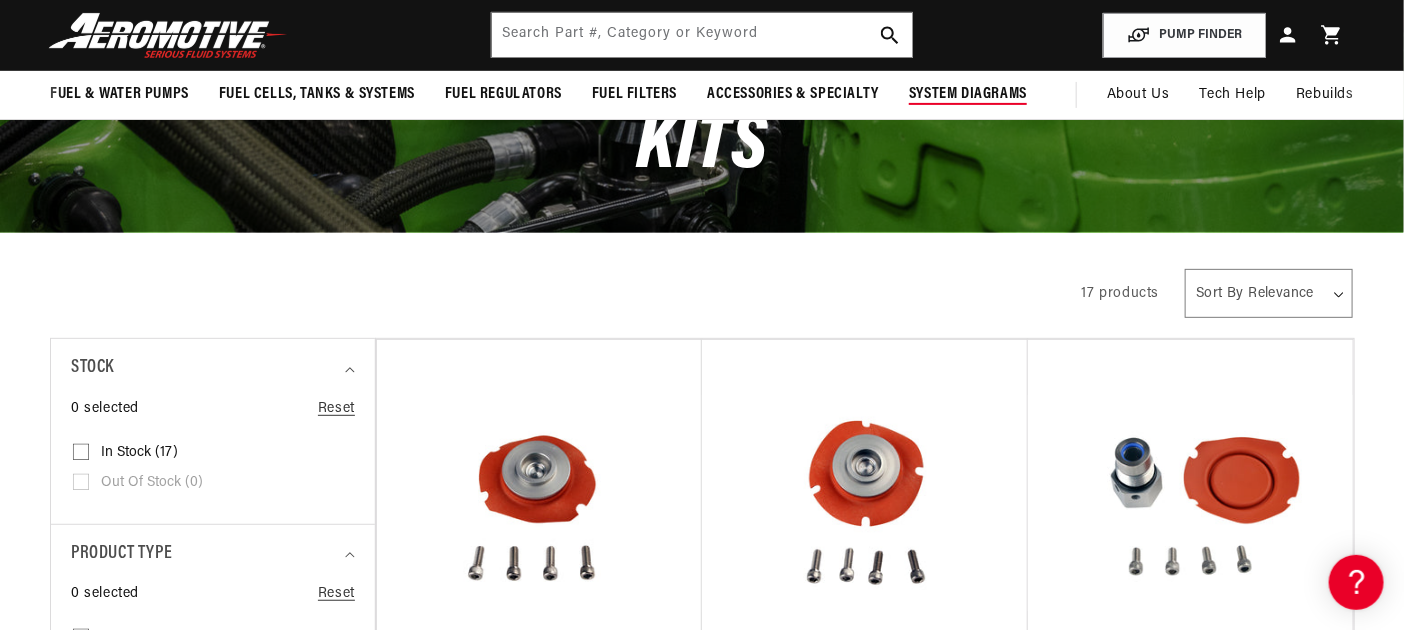 scroll, scrollTop: 167, scrollLeft: 48, axis: both 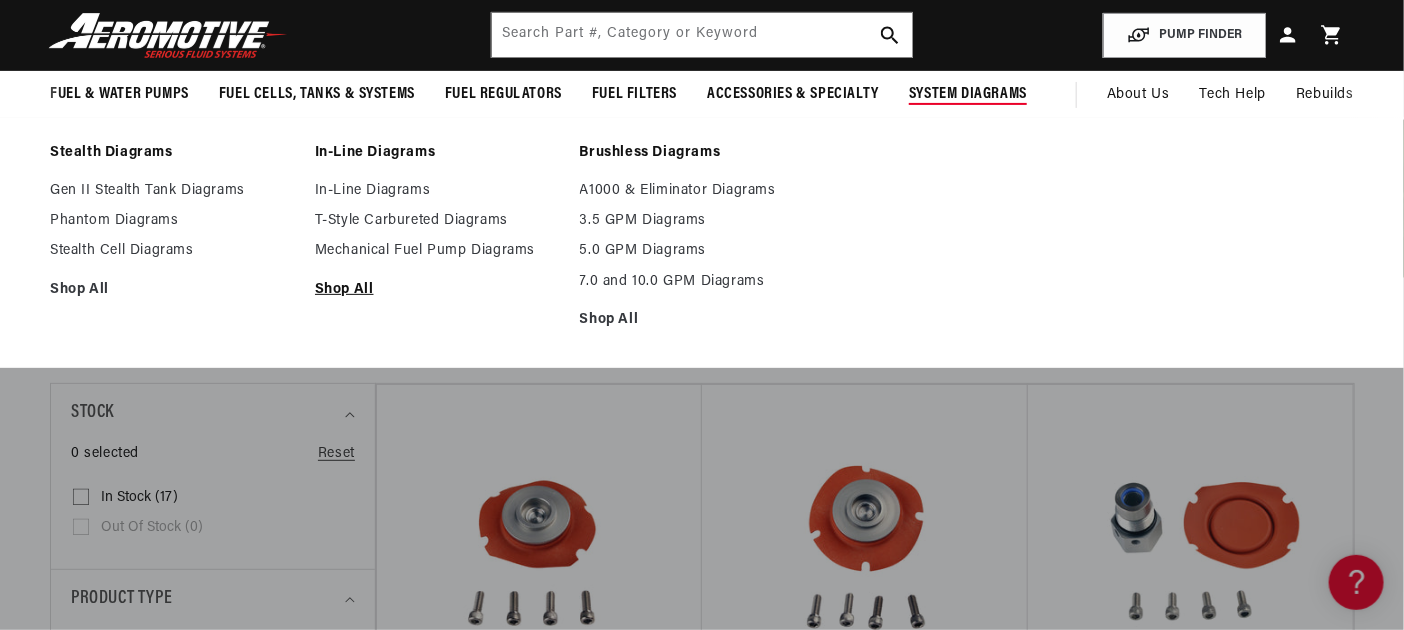 click on "Shop All" at bounding box center [437, 290] 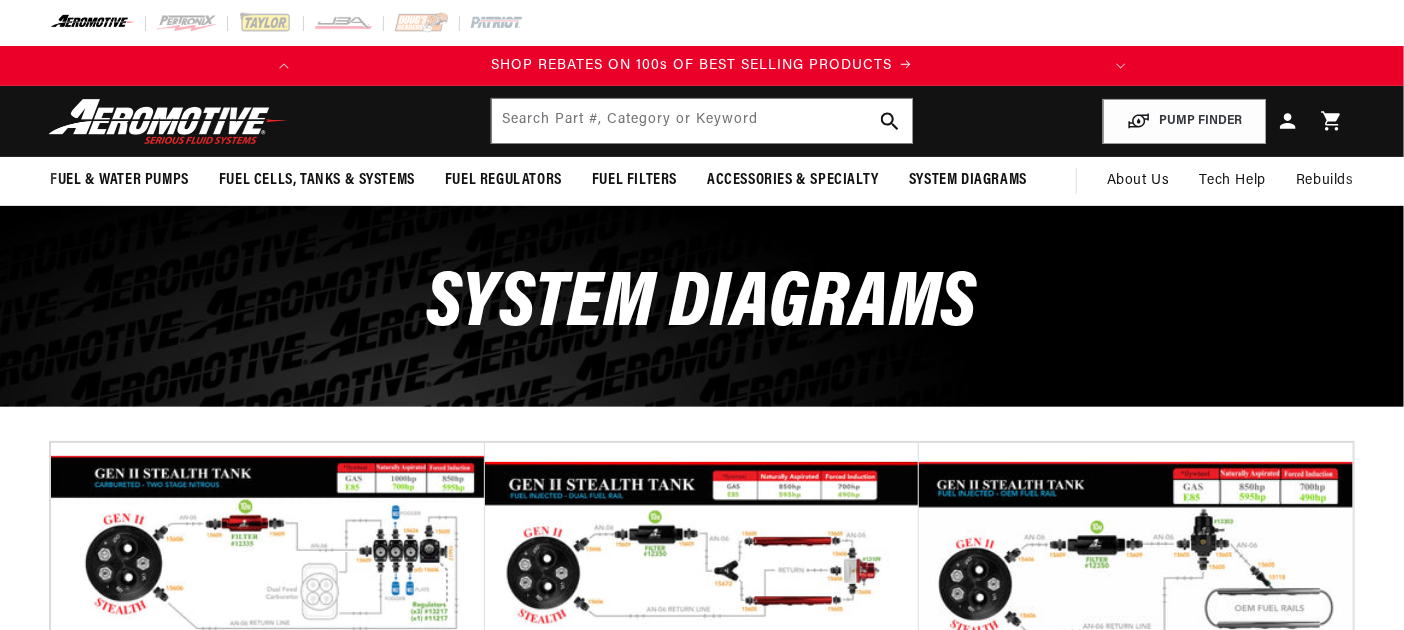 scroll, scrollTop: 327, scrollLeft: 0, axis: vertical 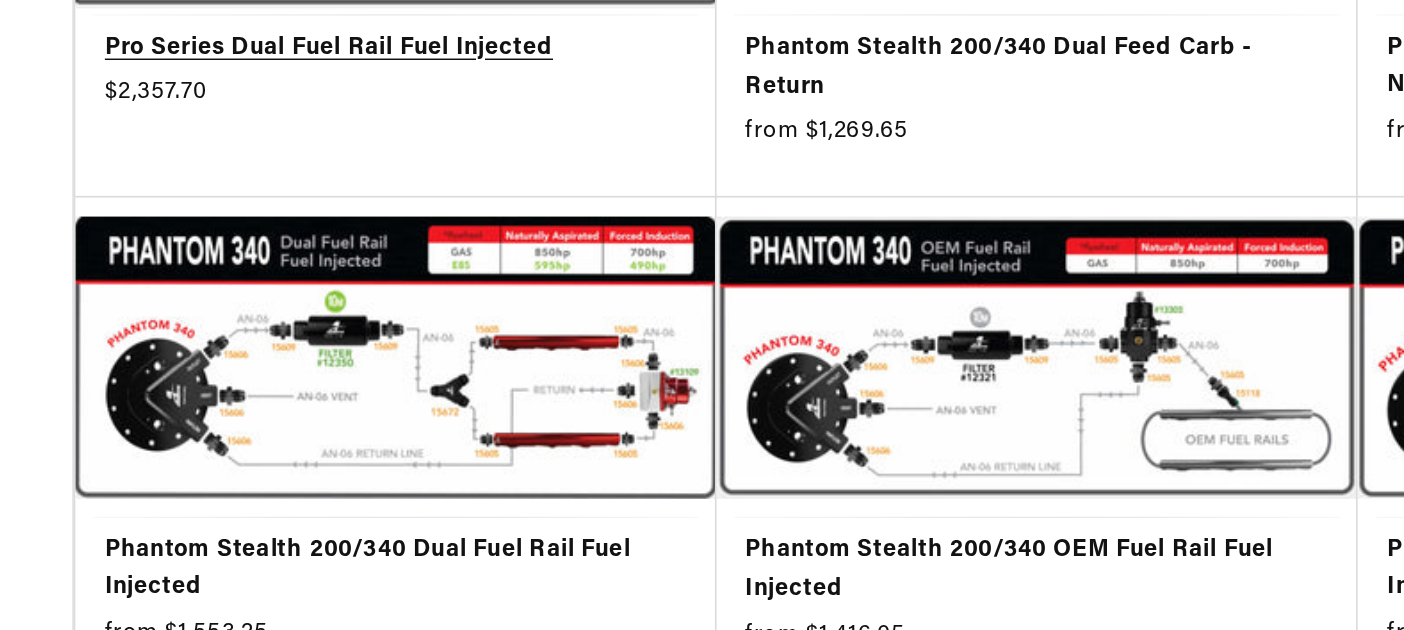 click on "Pro Series Dual Fuel Rail Fuel Injected" at bounding box center [268, 181] 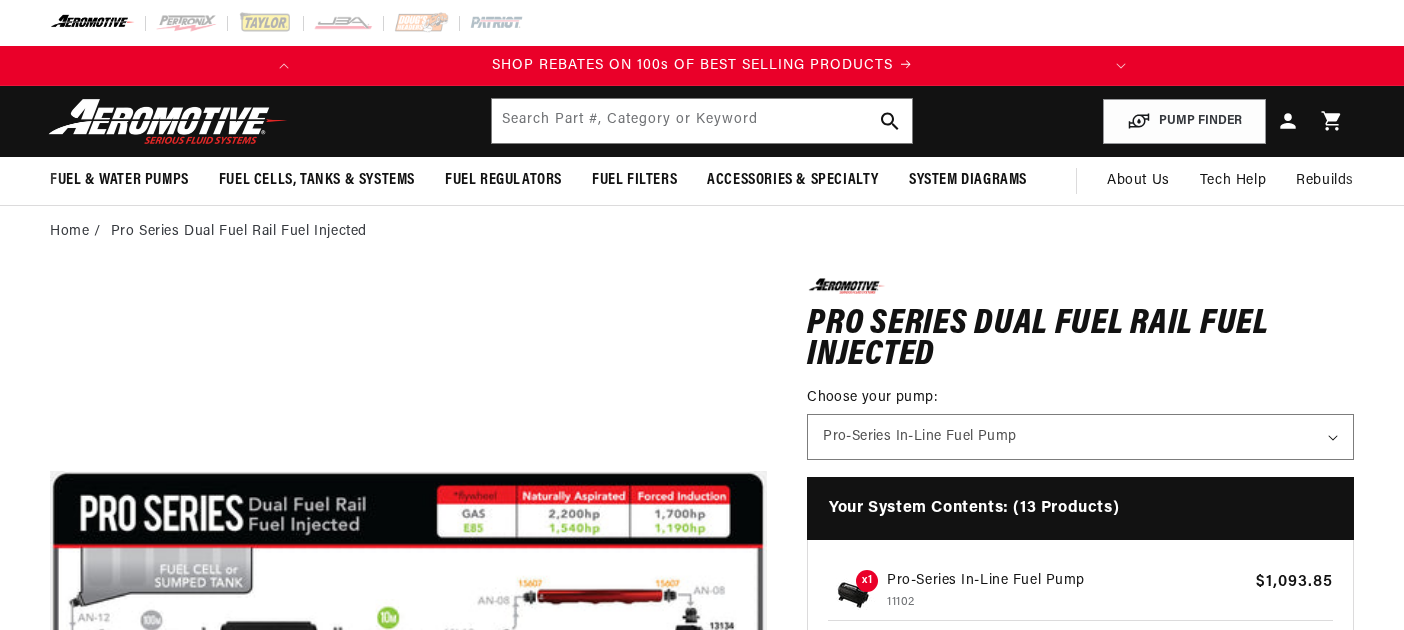 scroll, scrollTop: 0, scrollLeft: 0, axis: both 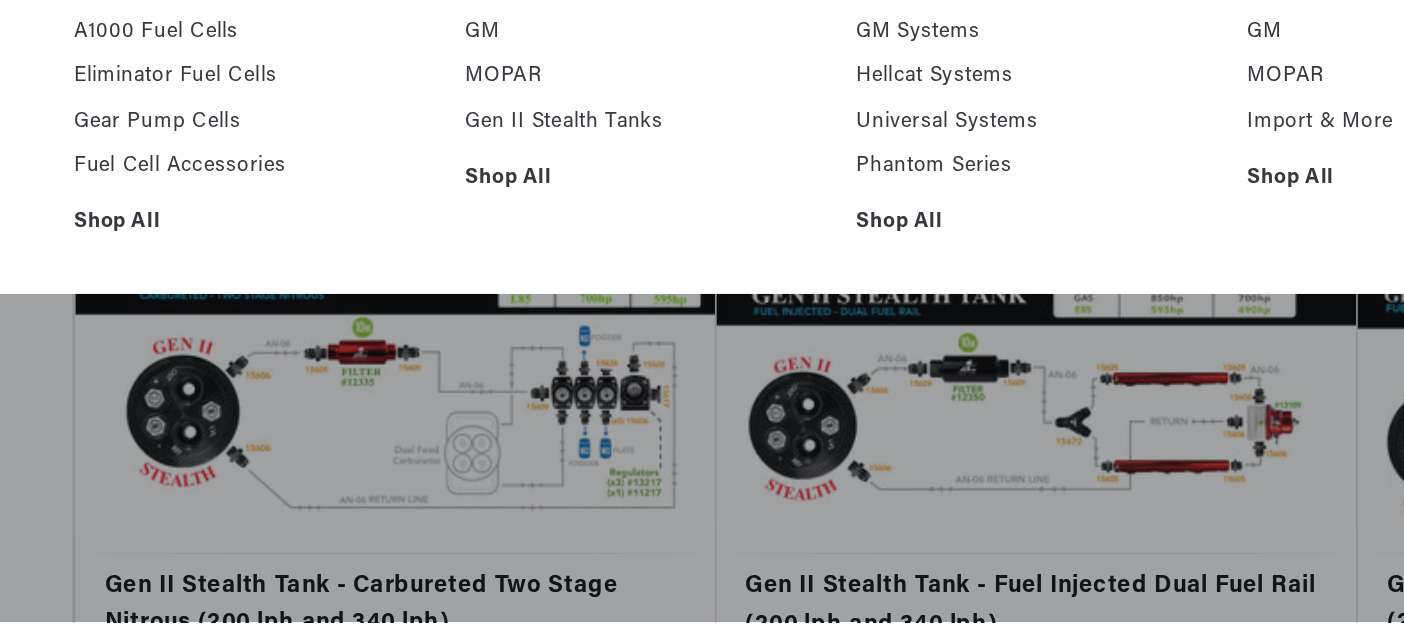 click on "Ford Systems" at bounding box center (702, 201) 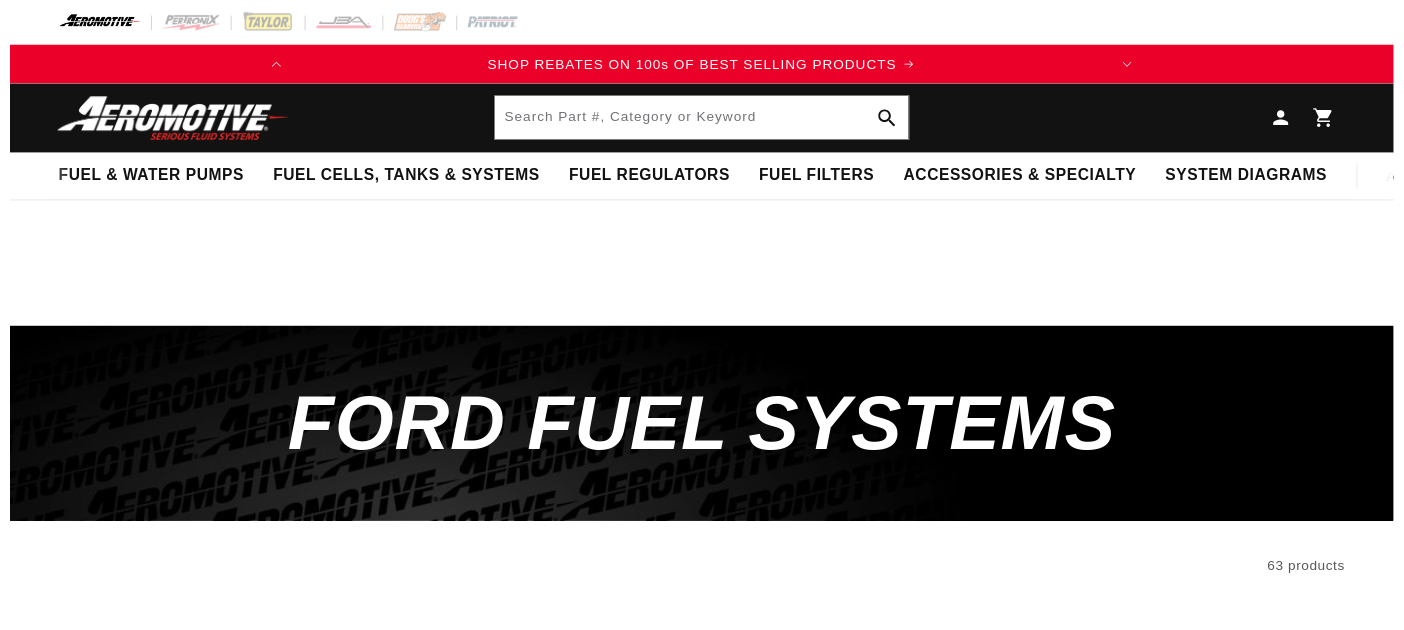 scroll, scrollTop: 0, scrollLeft: 0, axis: both 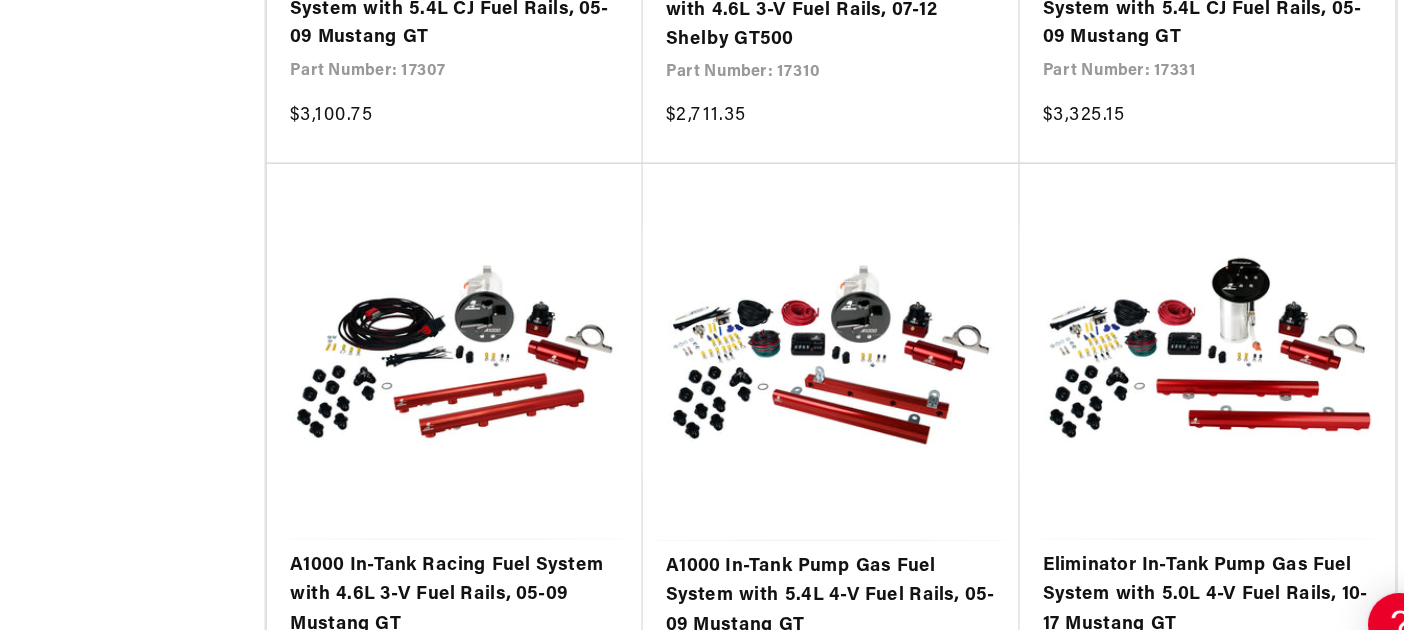click on "A1000 In-Tank Race Fuel System, 03-04 Cobra" at bounding box center [539, -470] 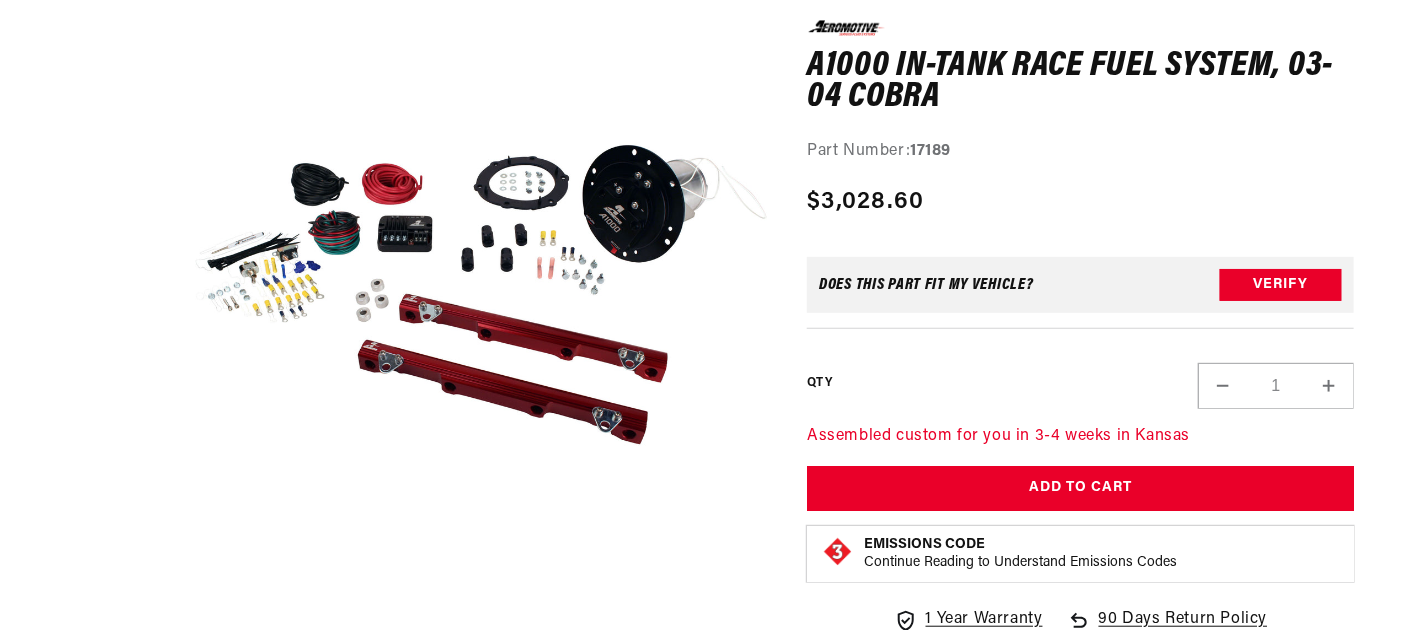 scroll, scrollTop: 301, scrollLeft: 0, axis: vertical 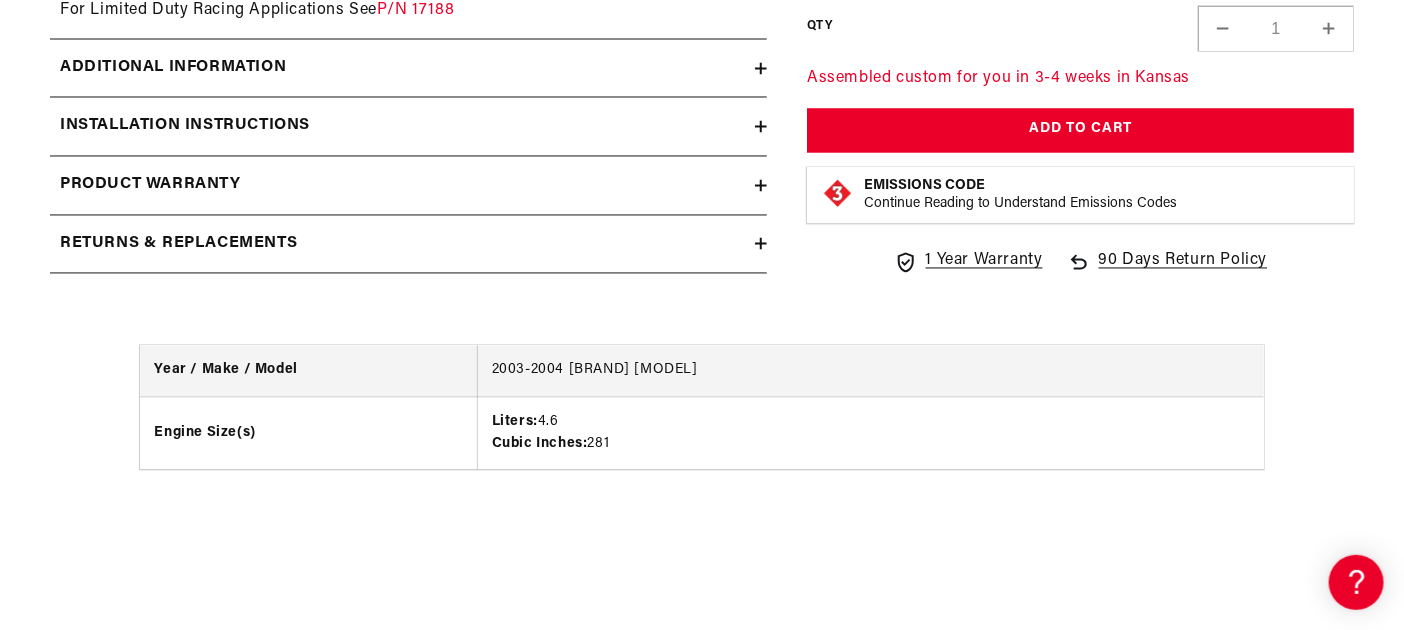click 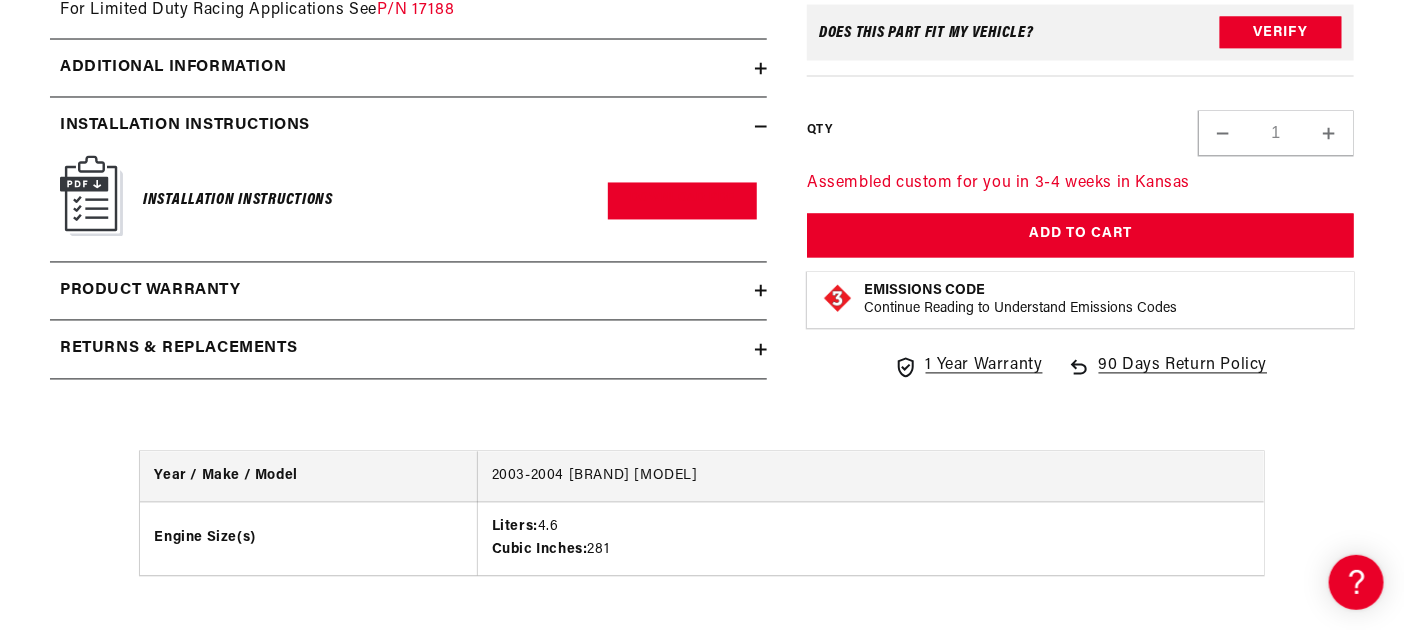 click at bounding box center [91, 196] 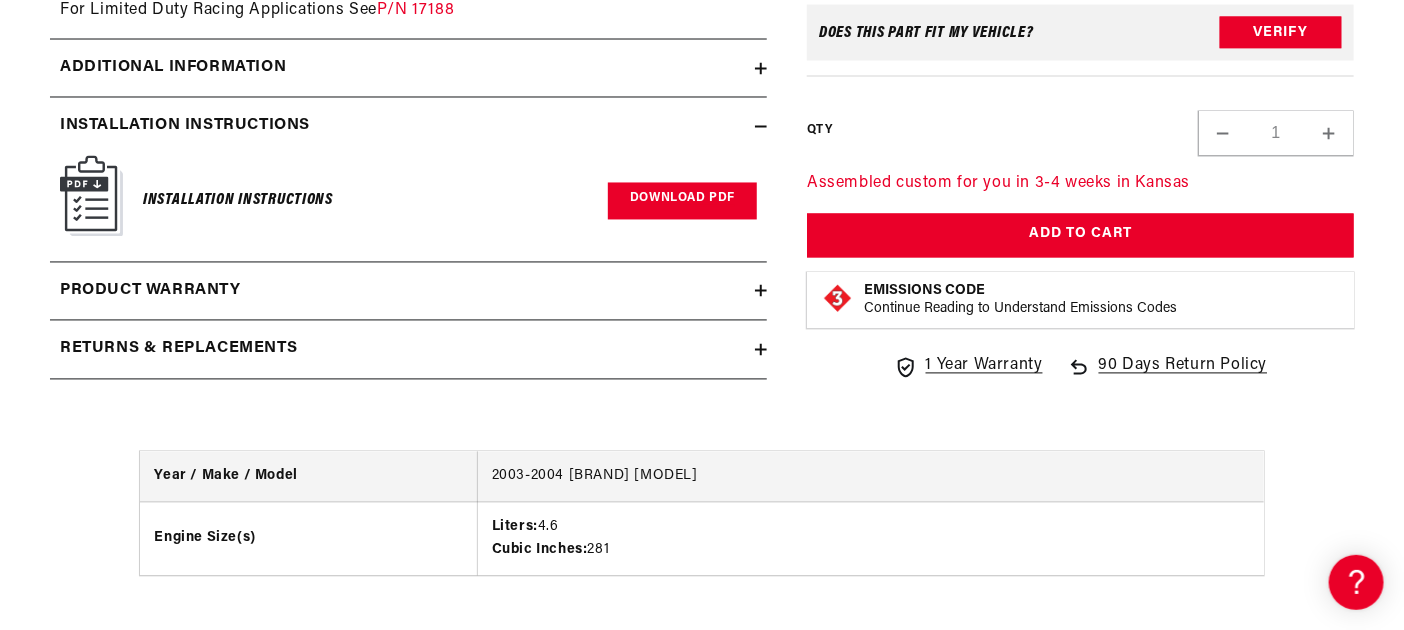 click on "Download PDF" at bounding box center (682, 201) 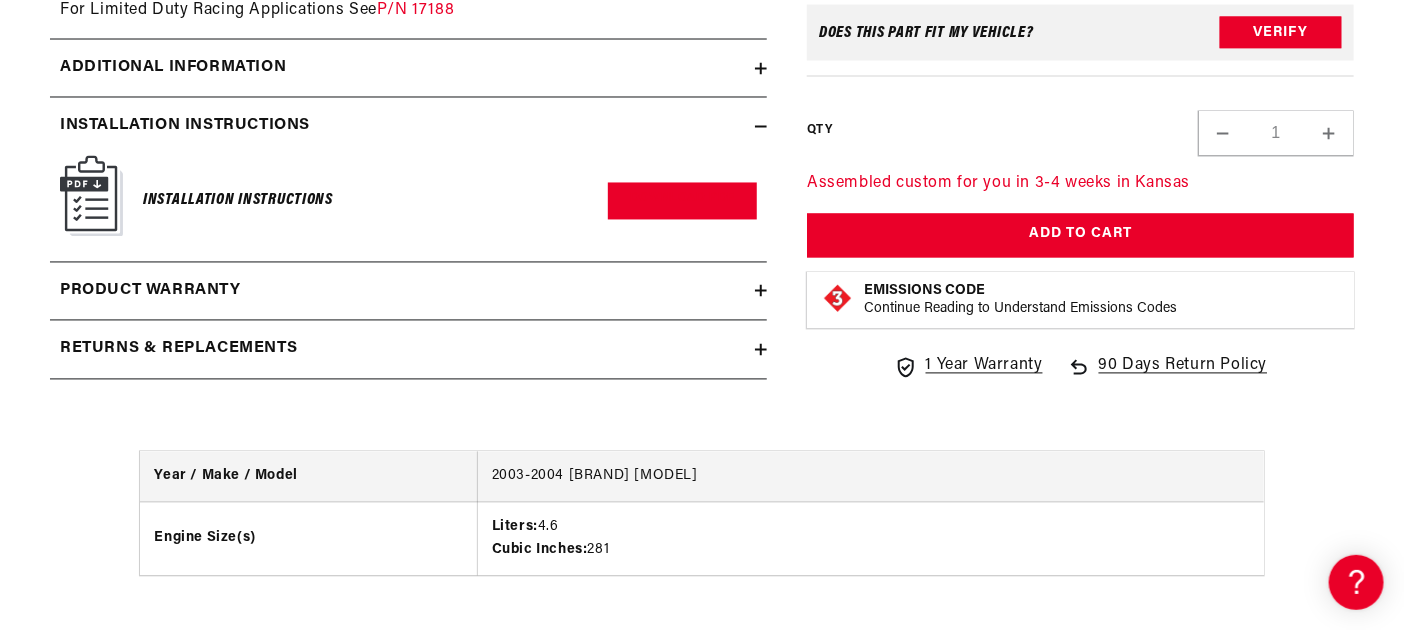 scroll, scrollTop: 0, scrollLeft: 877, axis: horizontal 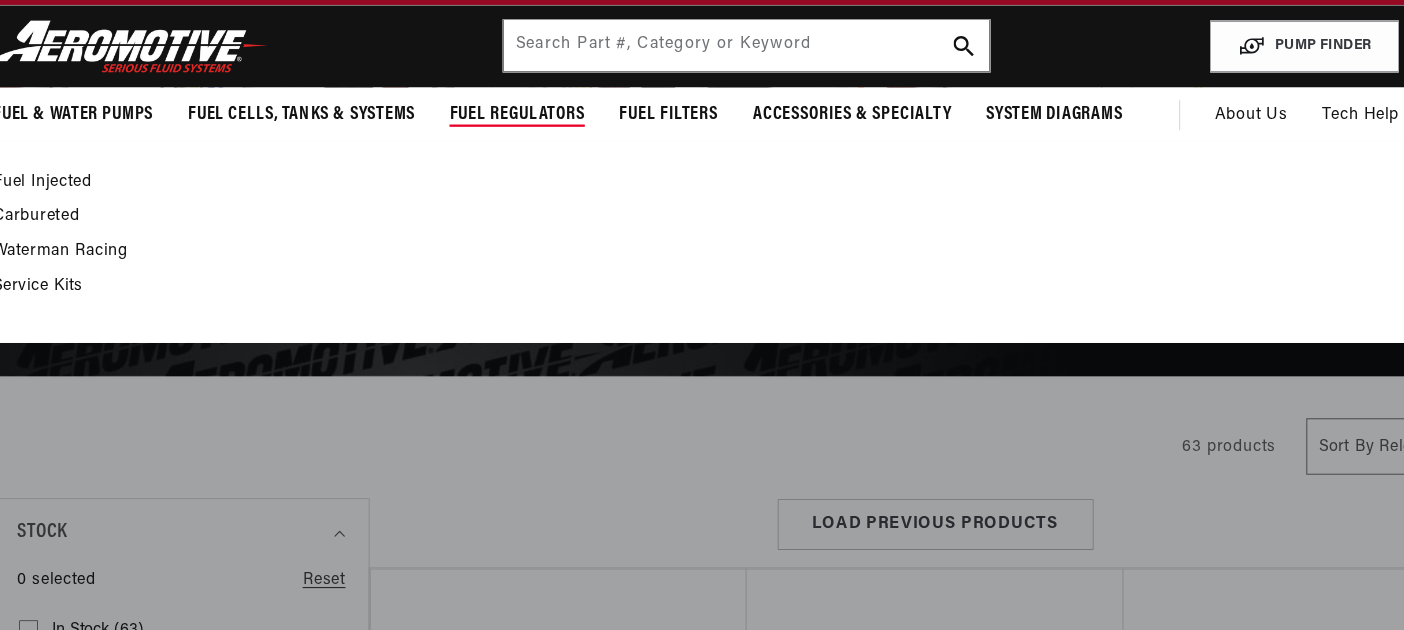 click on "Fuel Regulators" at bounding box center (503, 128) 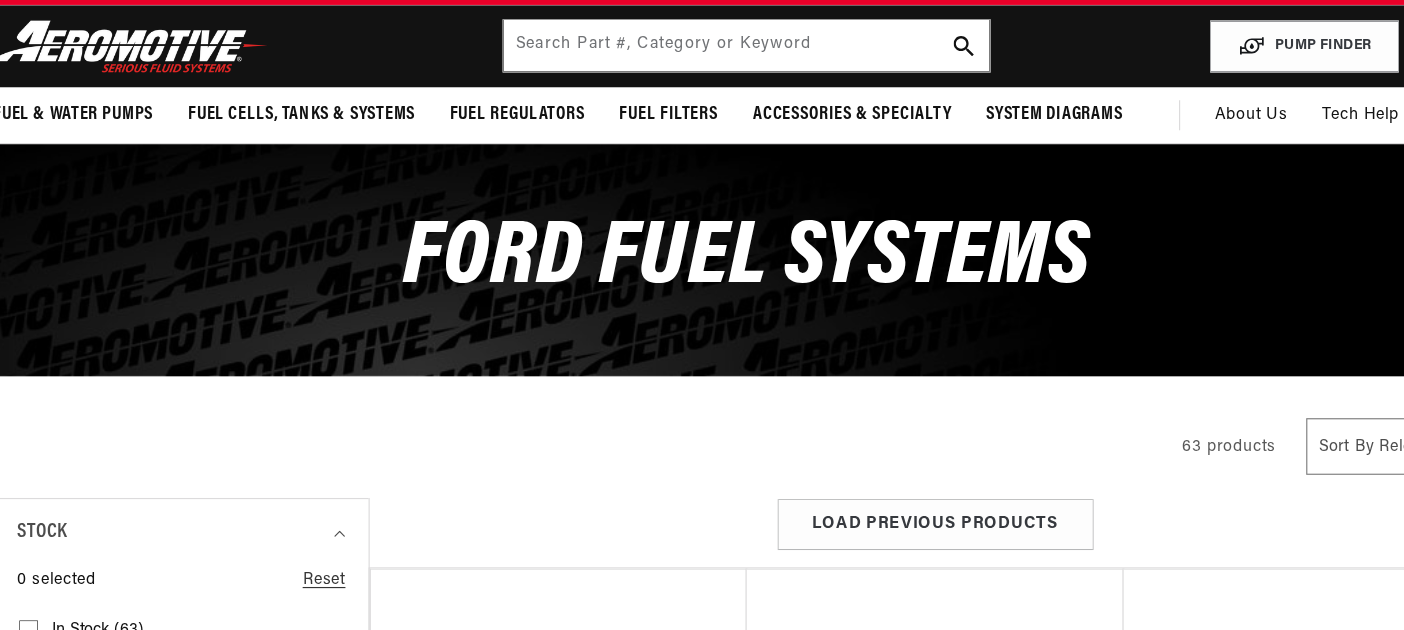 scroll, scrollTop: 0, scrollLeft: 0, axis: both 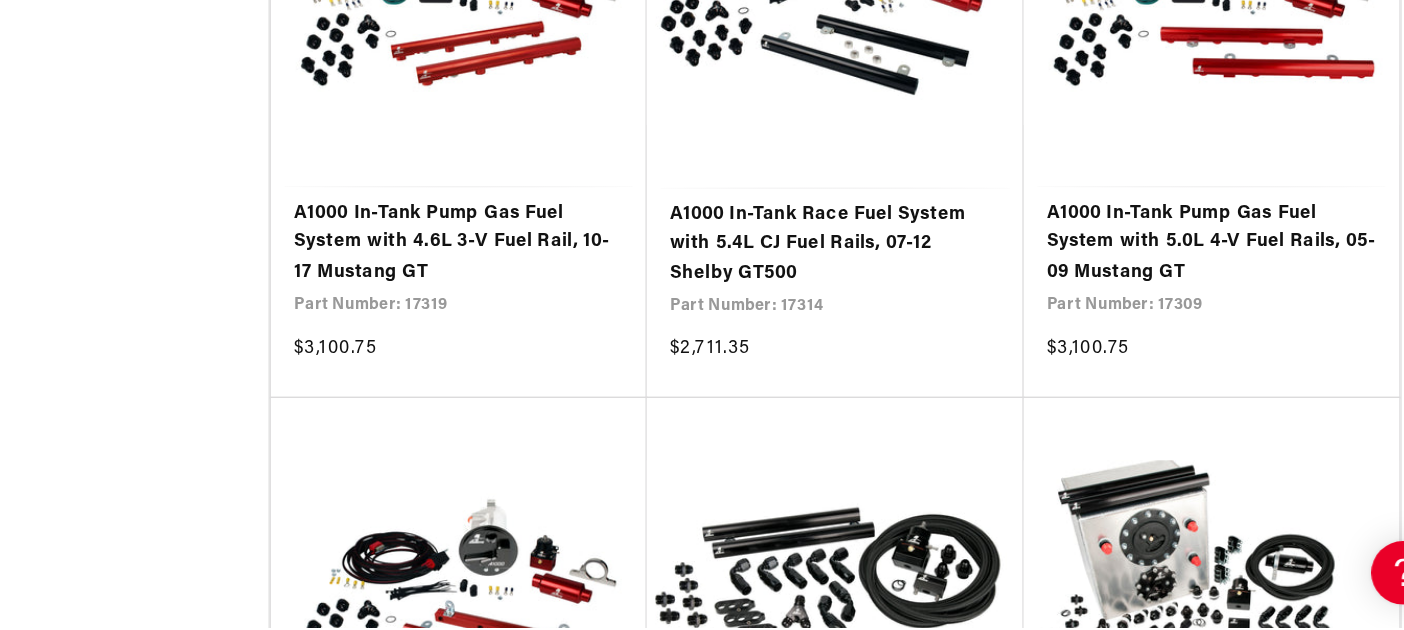 click on "A1000 In-Tank Race Fuel System, 03-04 Cobra" at bounding box center [865, -221] 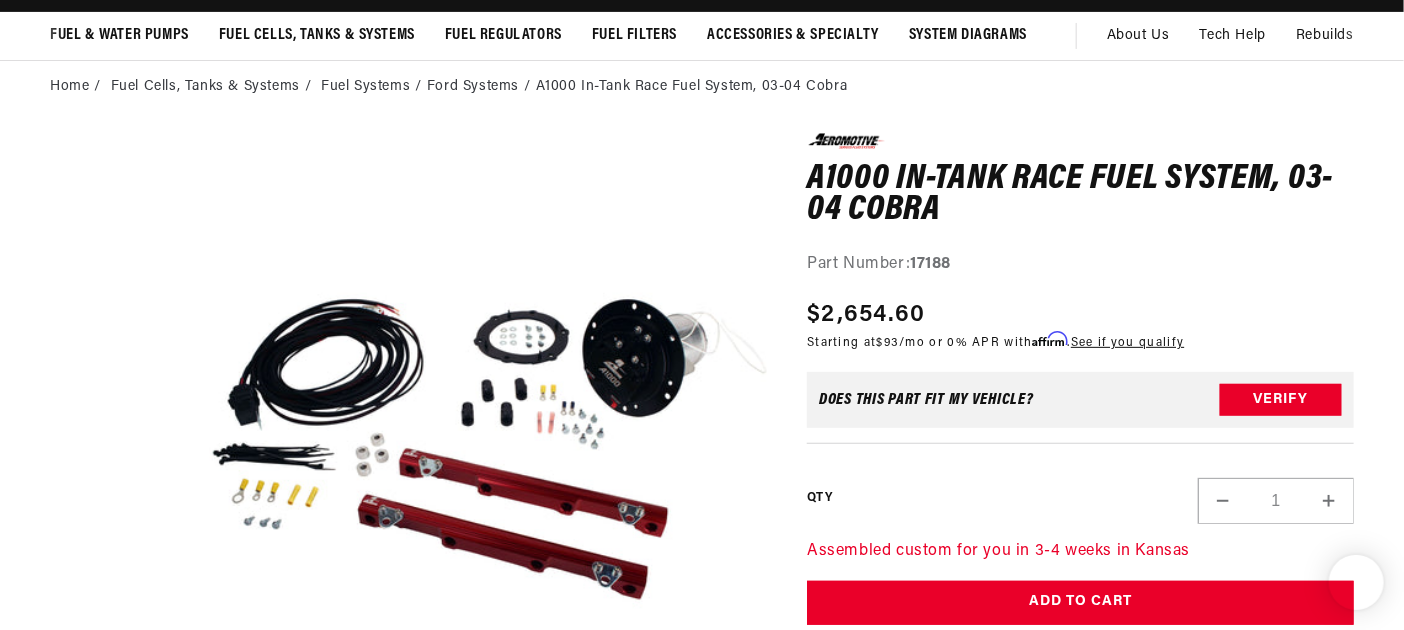 scroll, scrollTop: 227, scrollLeft: 0, axis: vertical 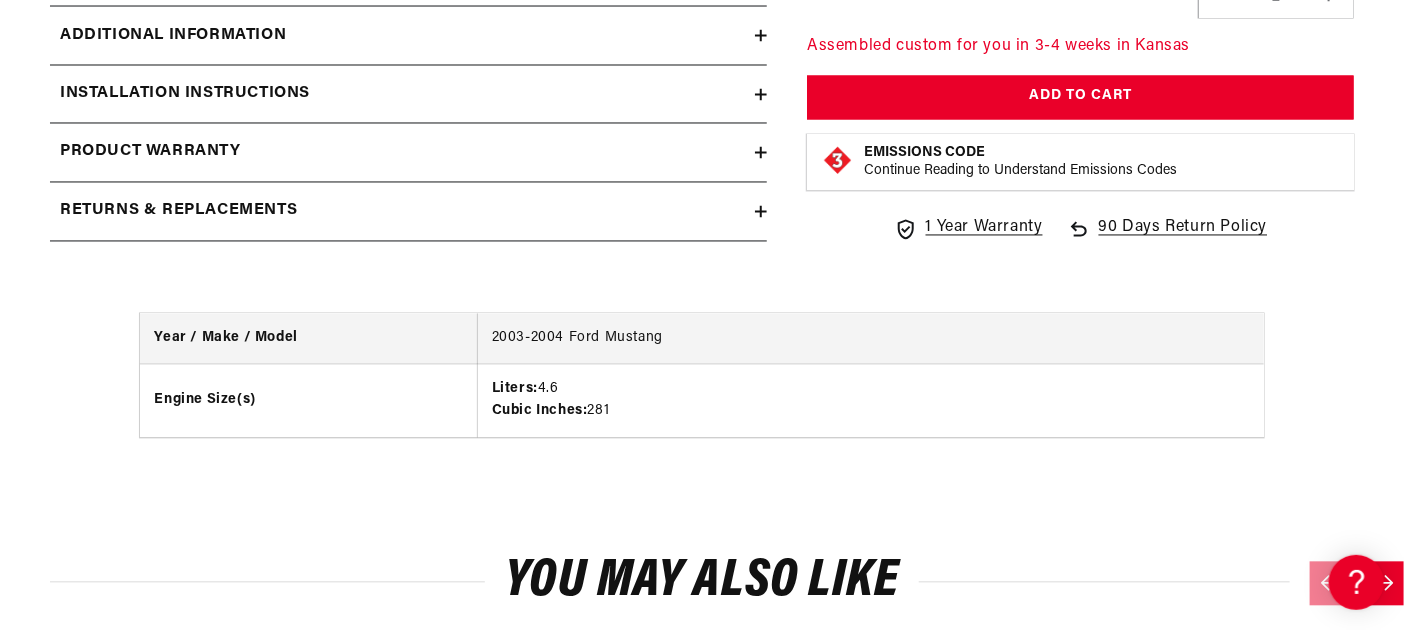 click on "Installation Instructions" at bounding box center (402, 95) 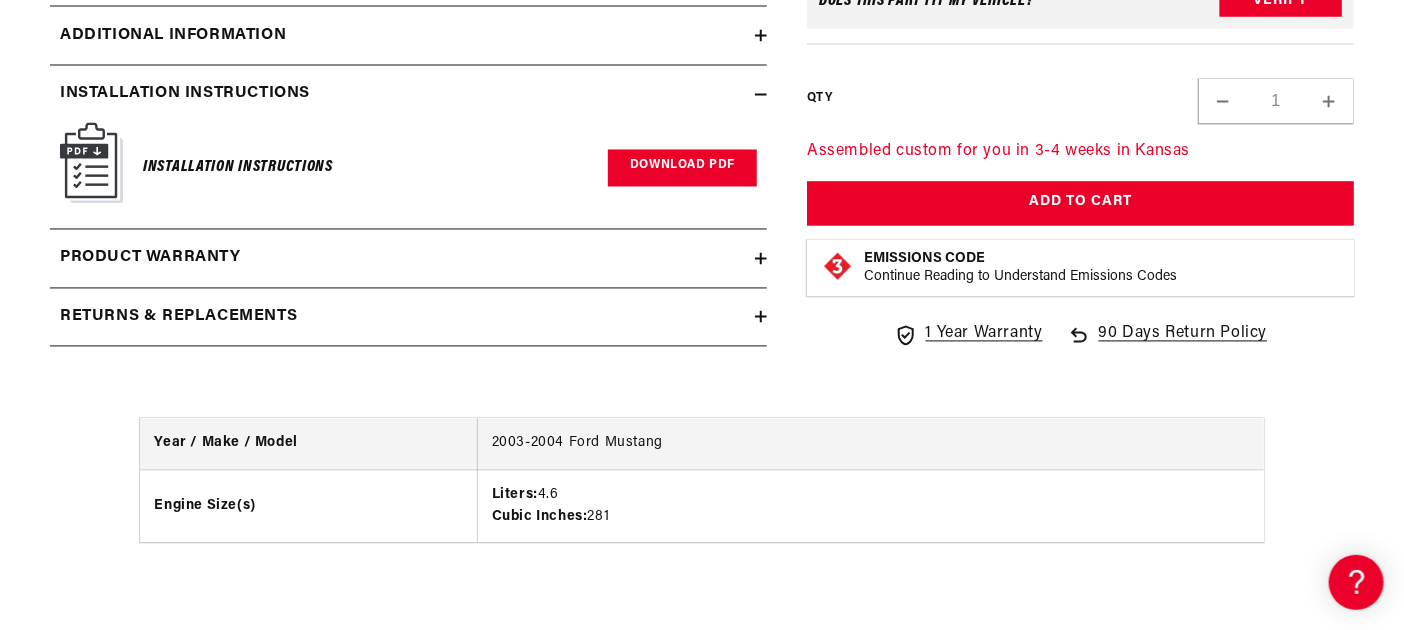 click on "Download PDF" at bounding box center [682, 168] 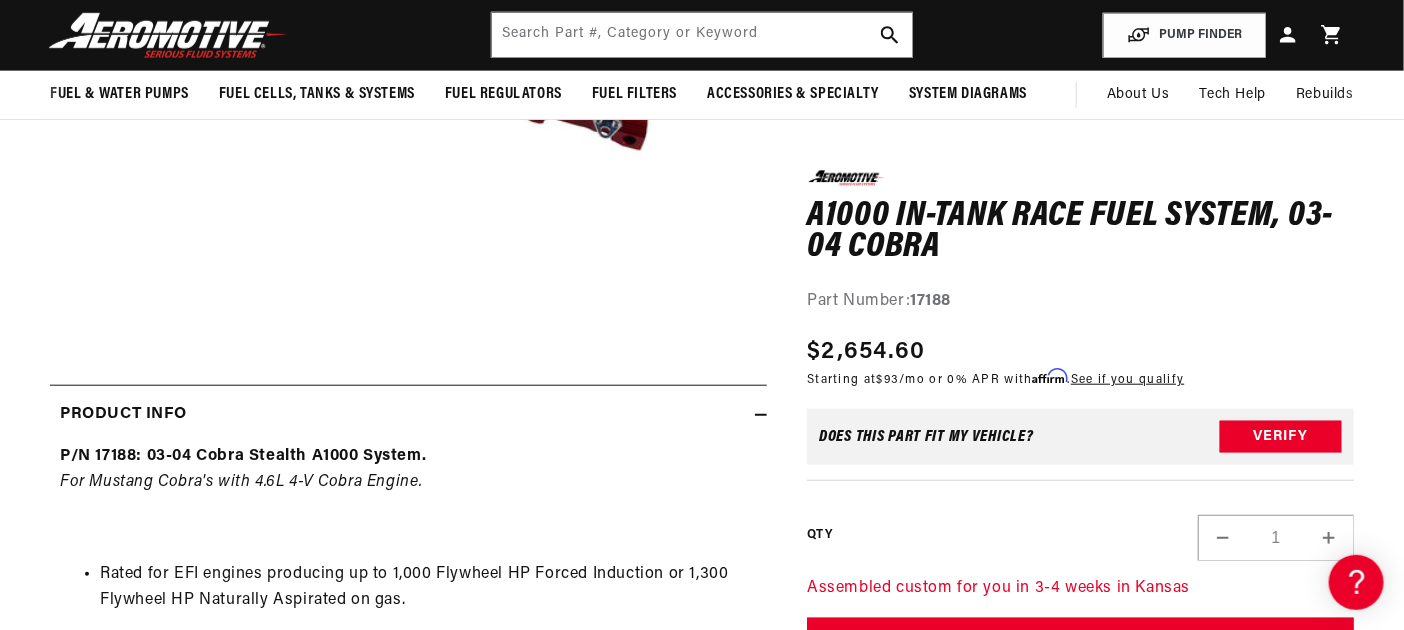 scroll, scrollTop: 594, scrollLeft: 0, axis: vertical 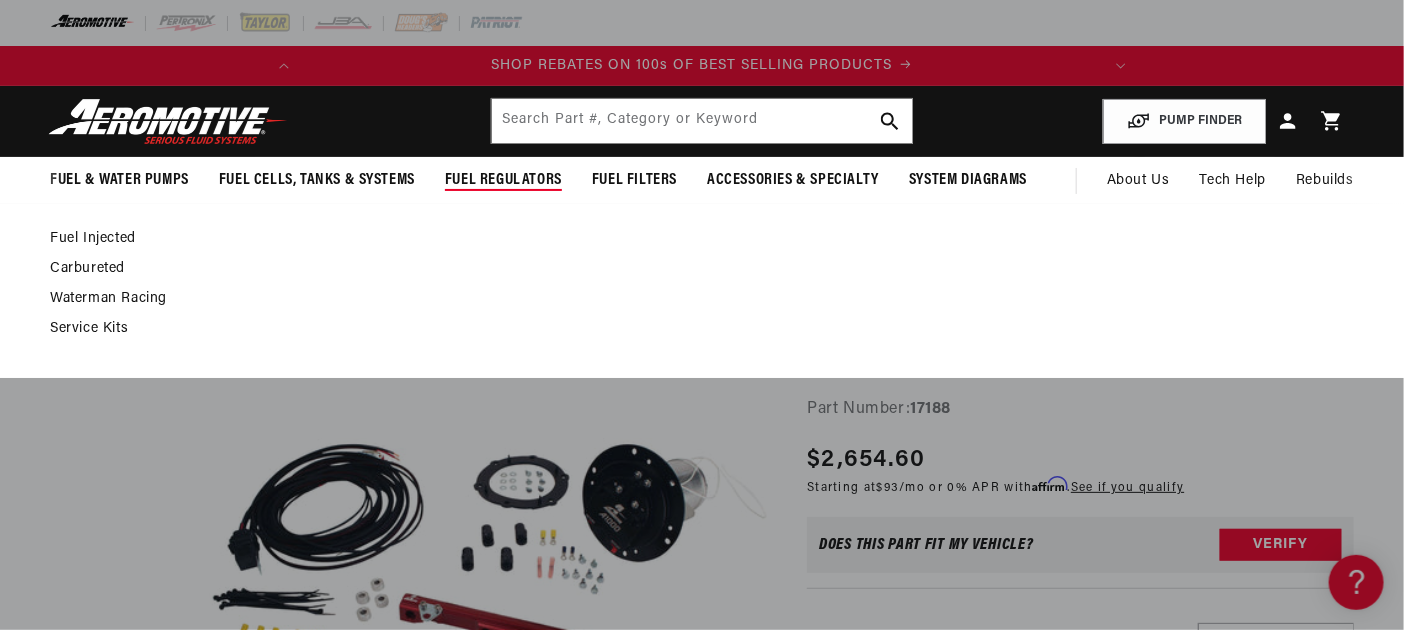 click on "Fuel Regulators" at bounding box center (503, 180) 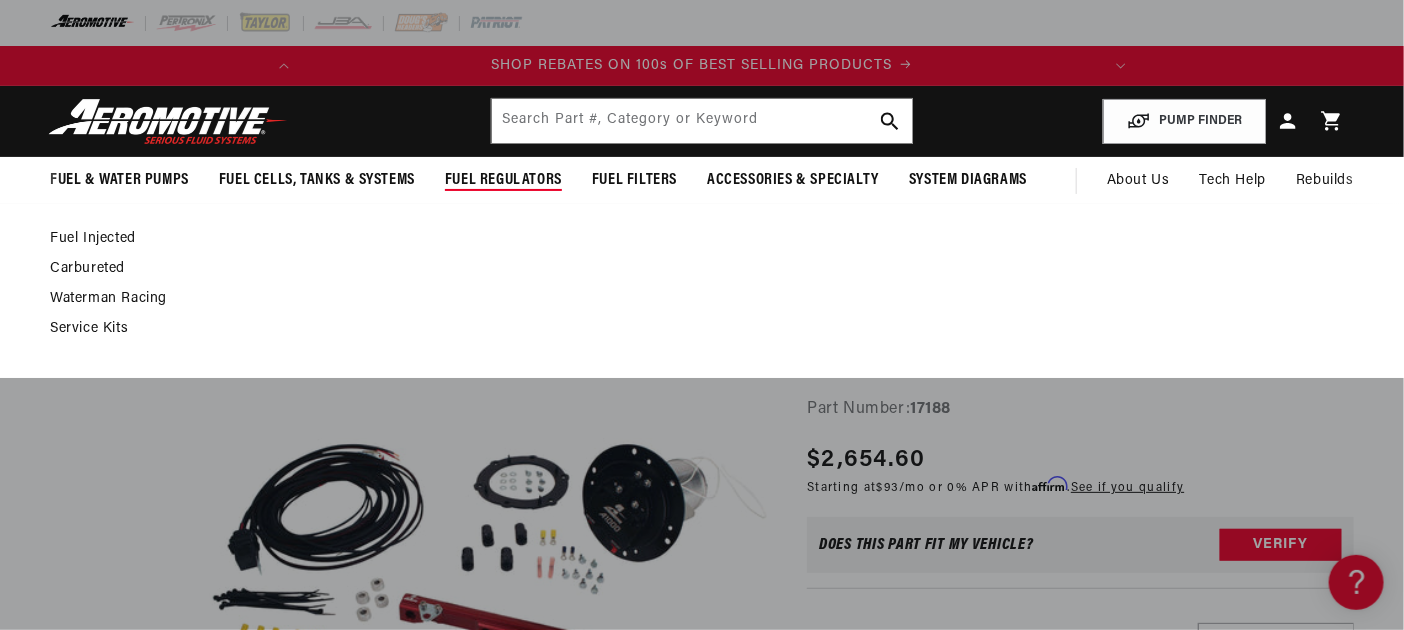 click on "Fuel Injected" at bounding box center [692, 239] 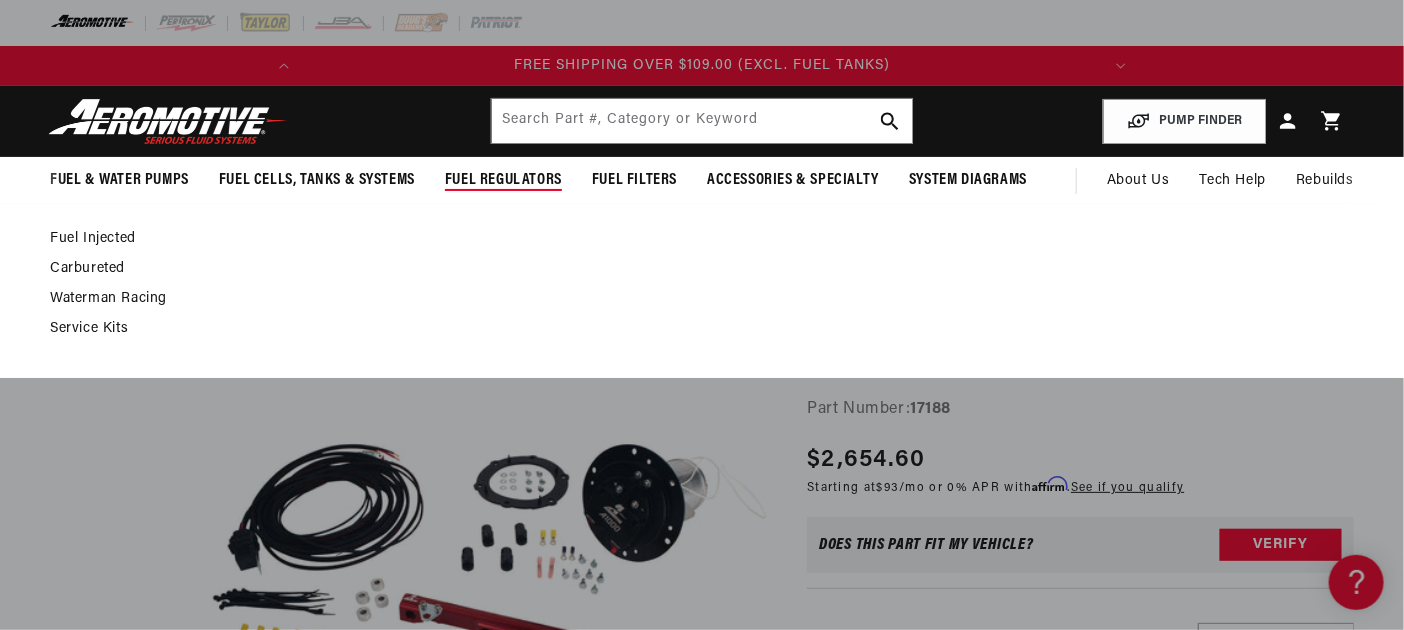scroll, scrollTop: 0, scrollLeft: 988, axis: horizontal 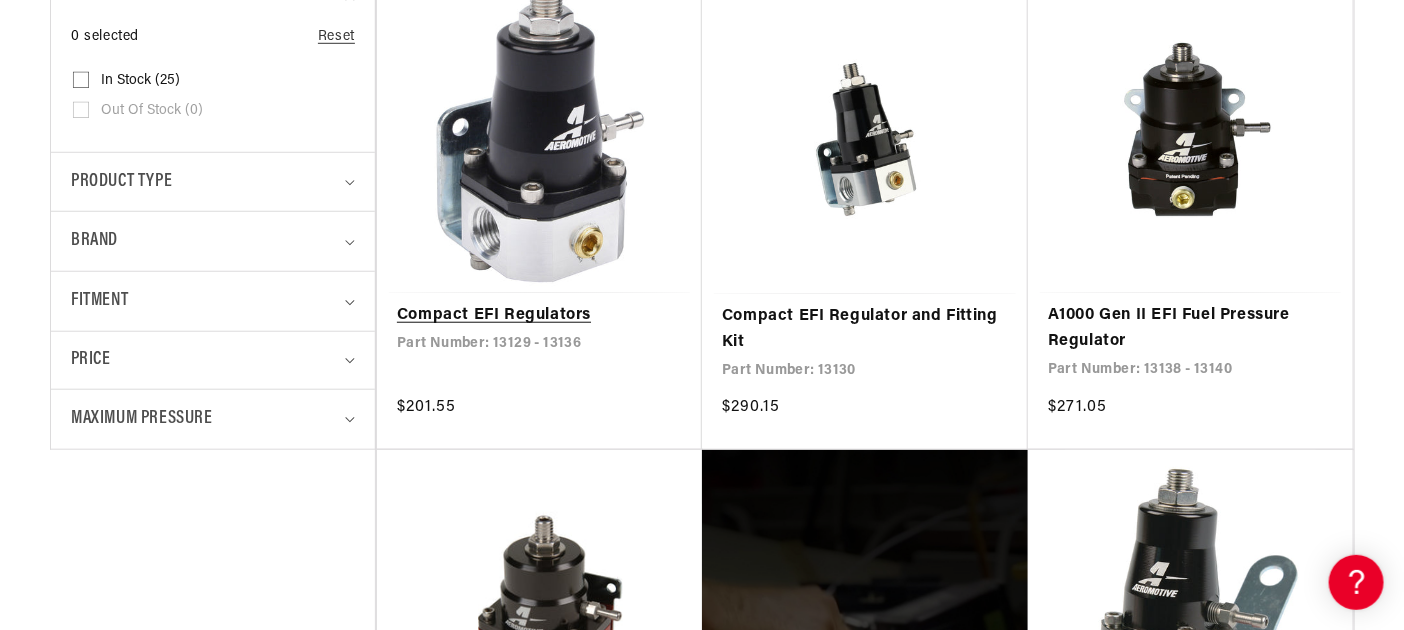 click on "Compact EFI Regulators" at bounding box center (539, 316) 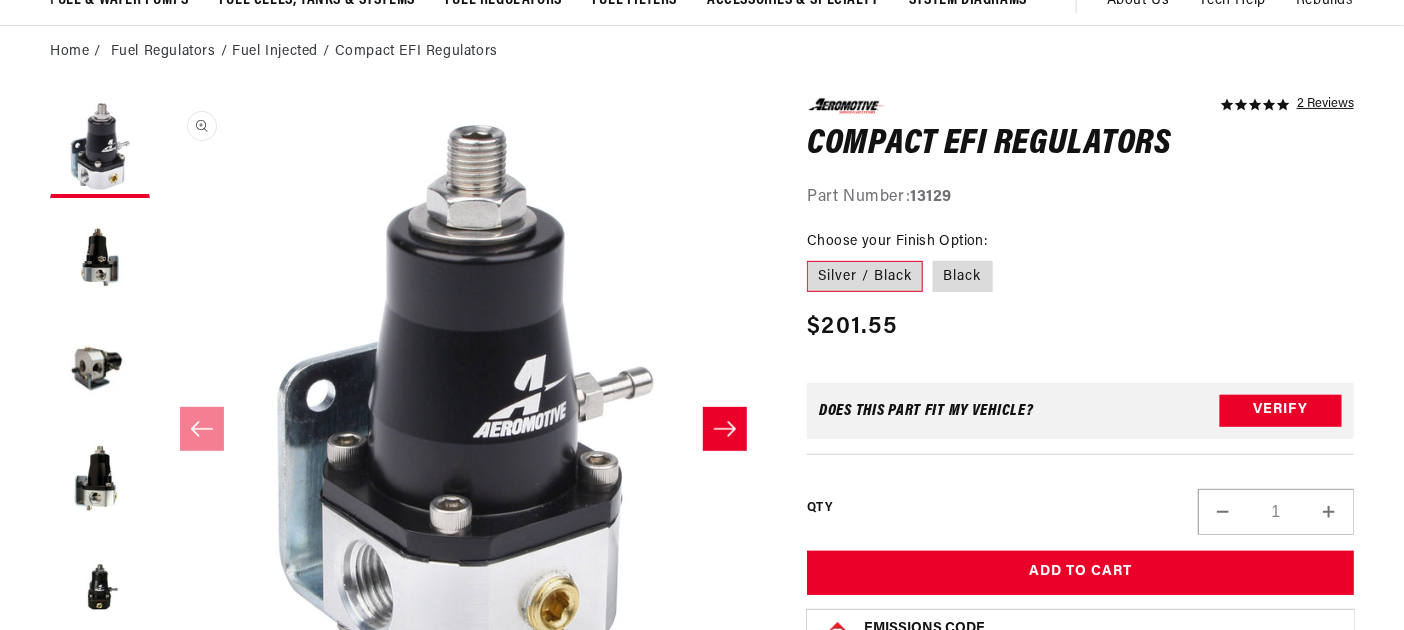 scroll, scrollTop: 180, scrollLeft: 0, axis: vertical 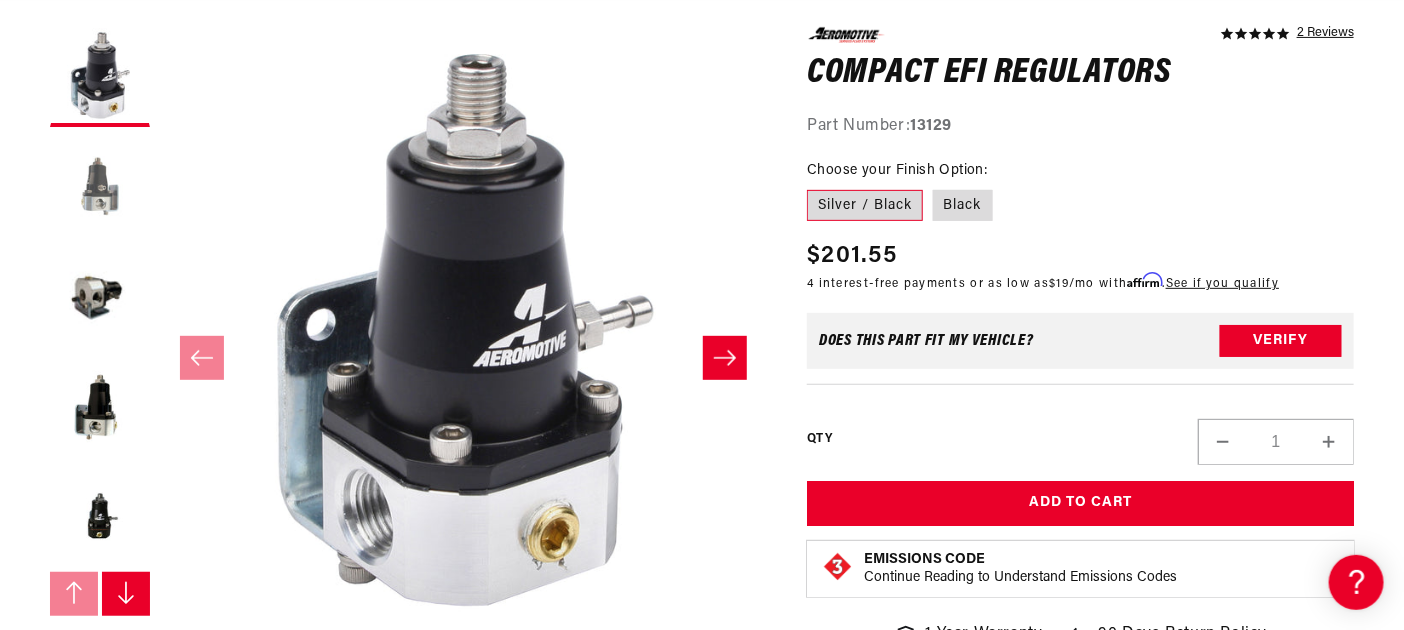 click at bounding box center [100, 187] 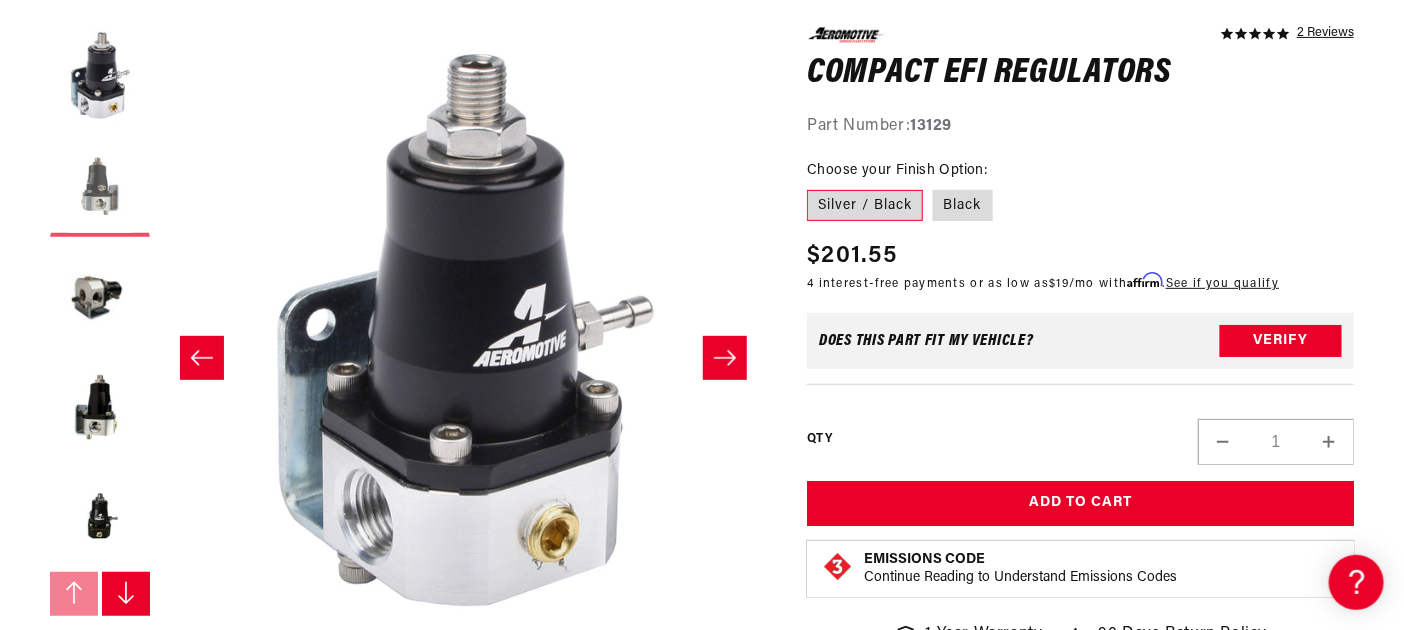 scroll, scrollTop: 0, scrollLeft: 902, axis: horizontal 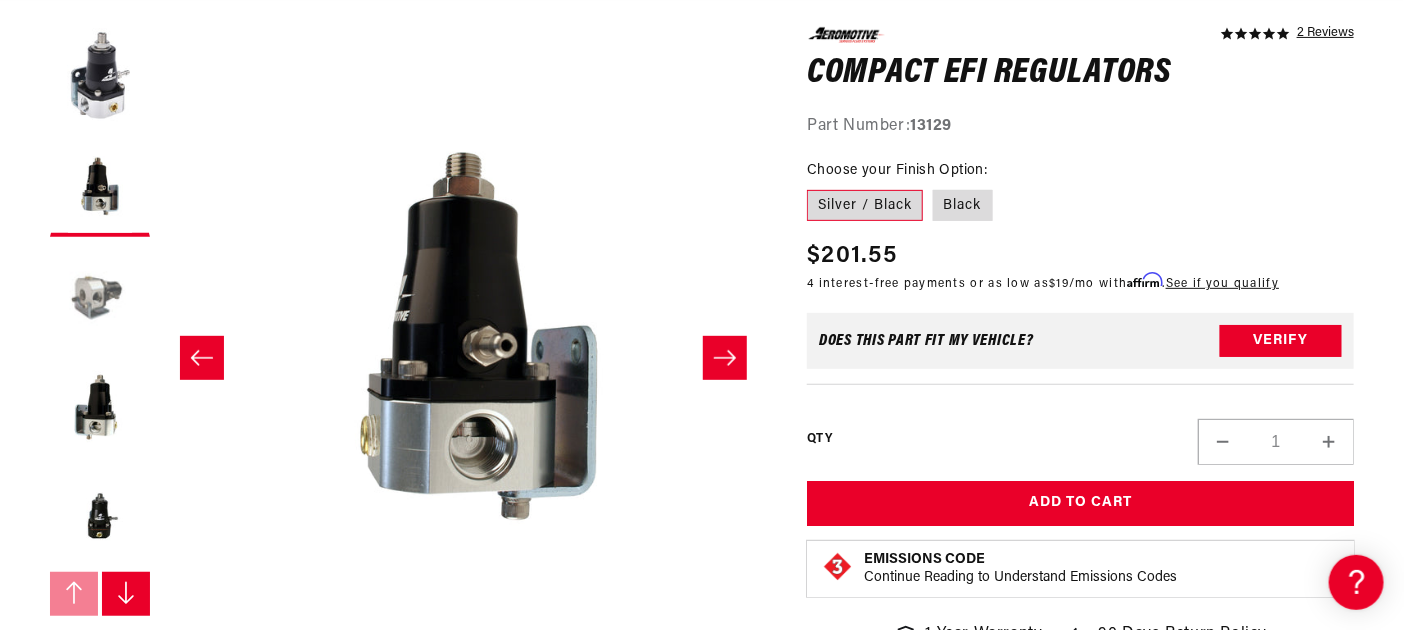 click at bounding box center [100, 297] 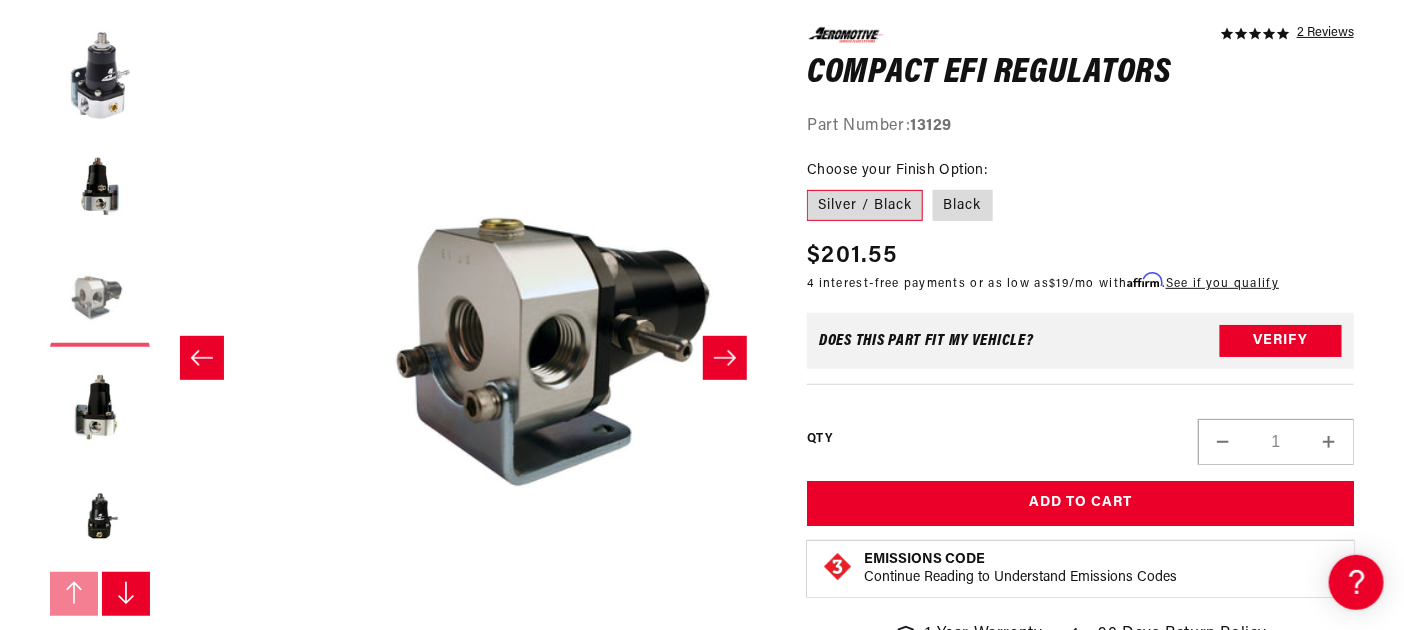 scroll, scrollTop: 0, scrollLeft: 1187, axis: horizontal 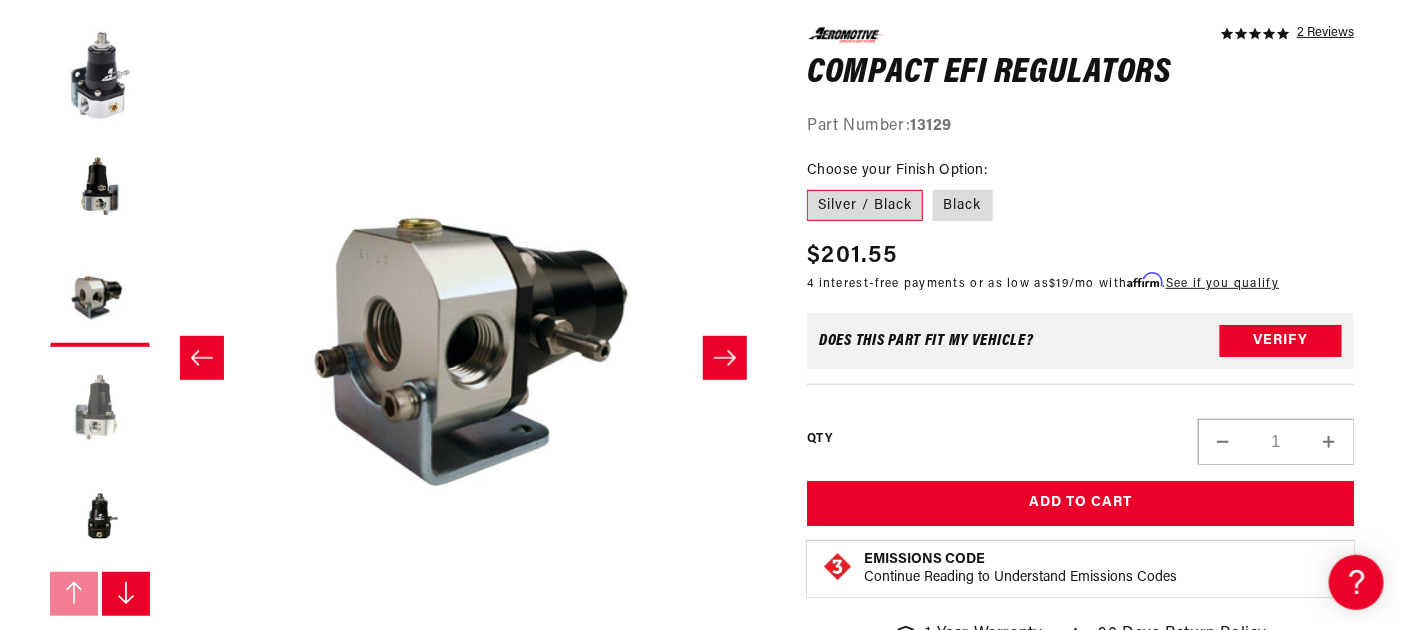 click at bounding box center [100, 407] 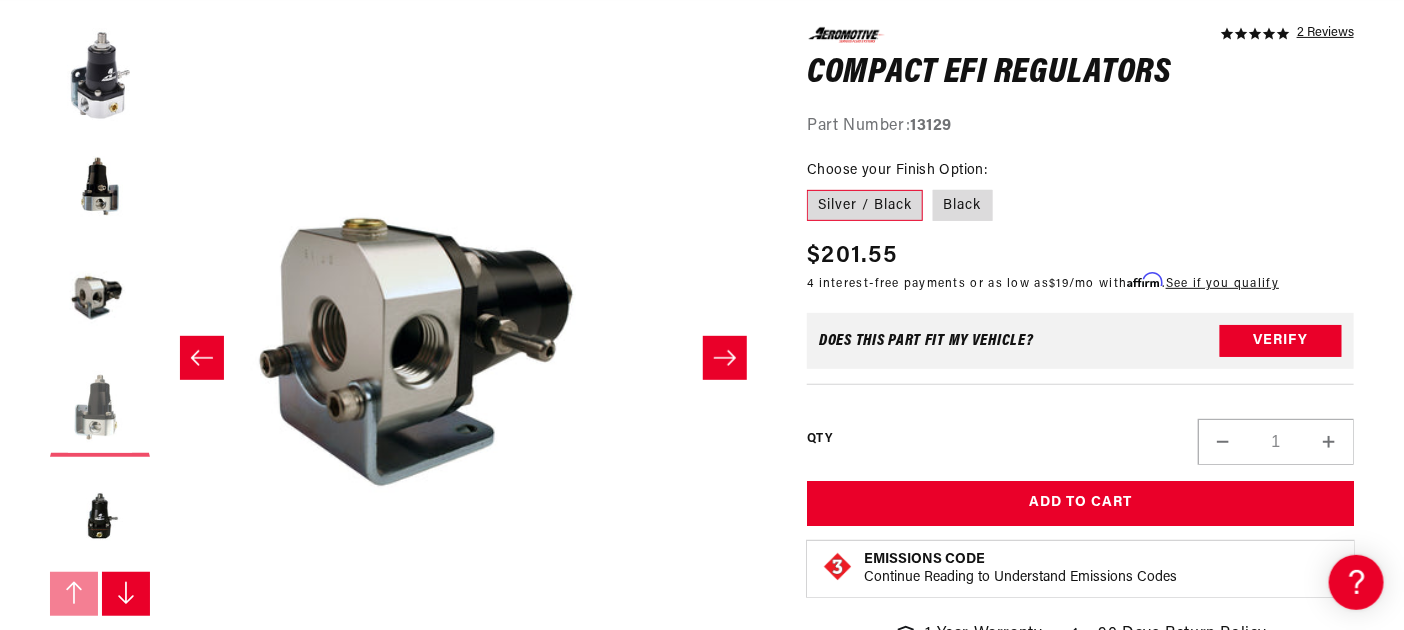 scroll, scrollTop: 0, scrollLeft: 111, axis: horizontal 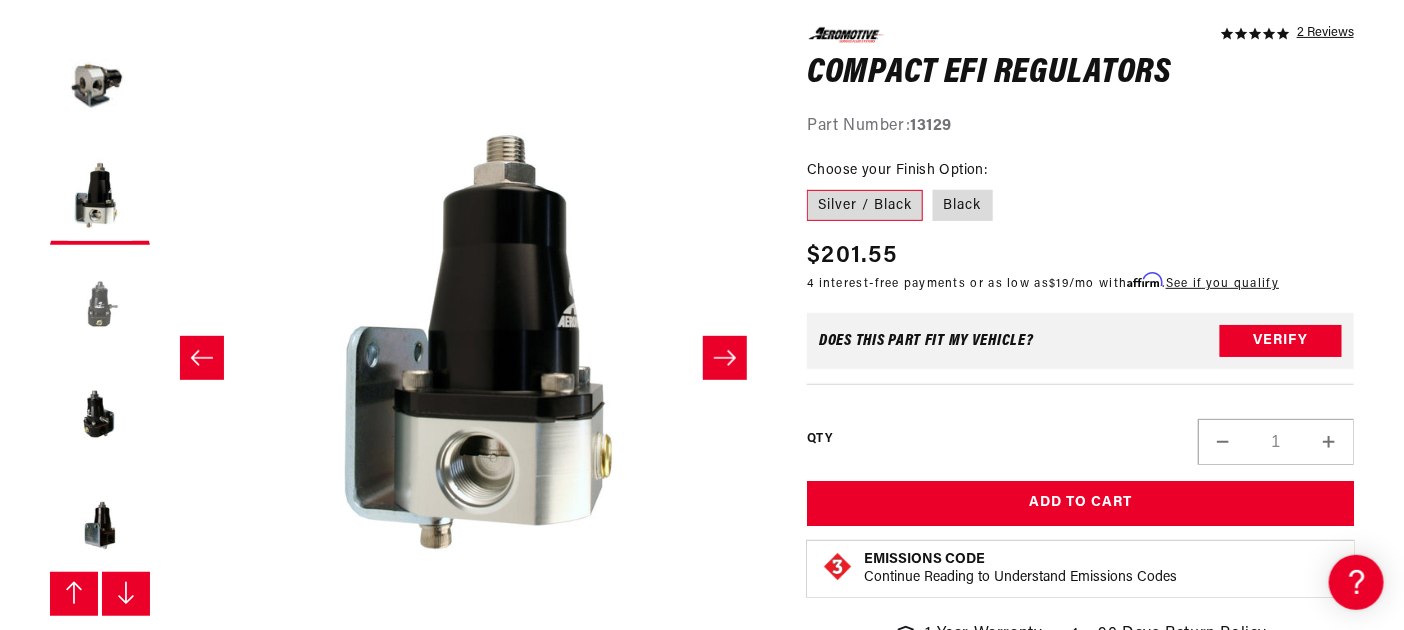 click at bounding box center (100, 305) 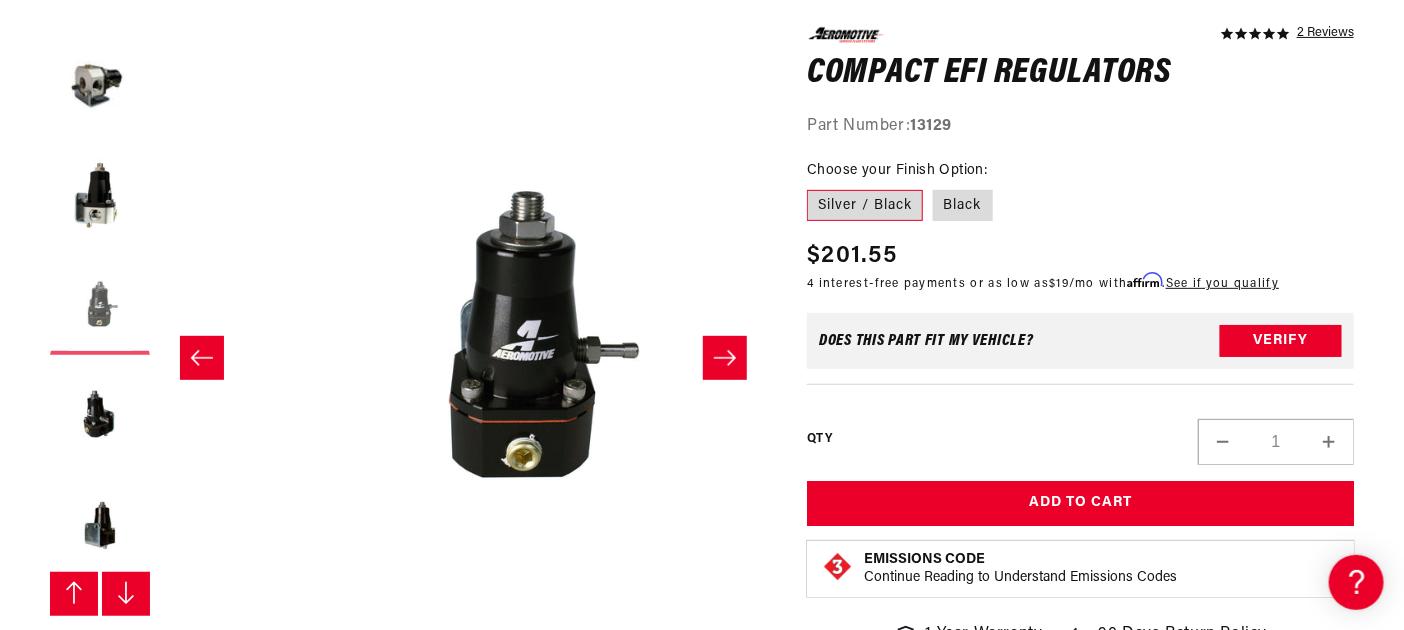scroll, scrollTop: 0, scrollLeft: 2374, axis: horizontal 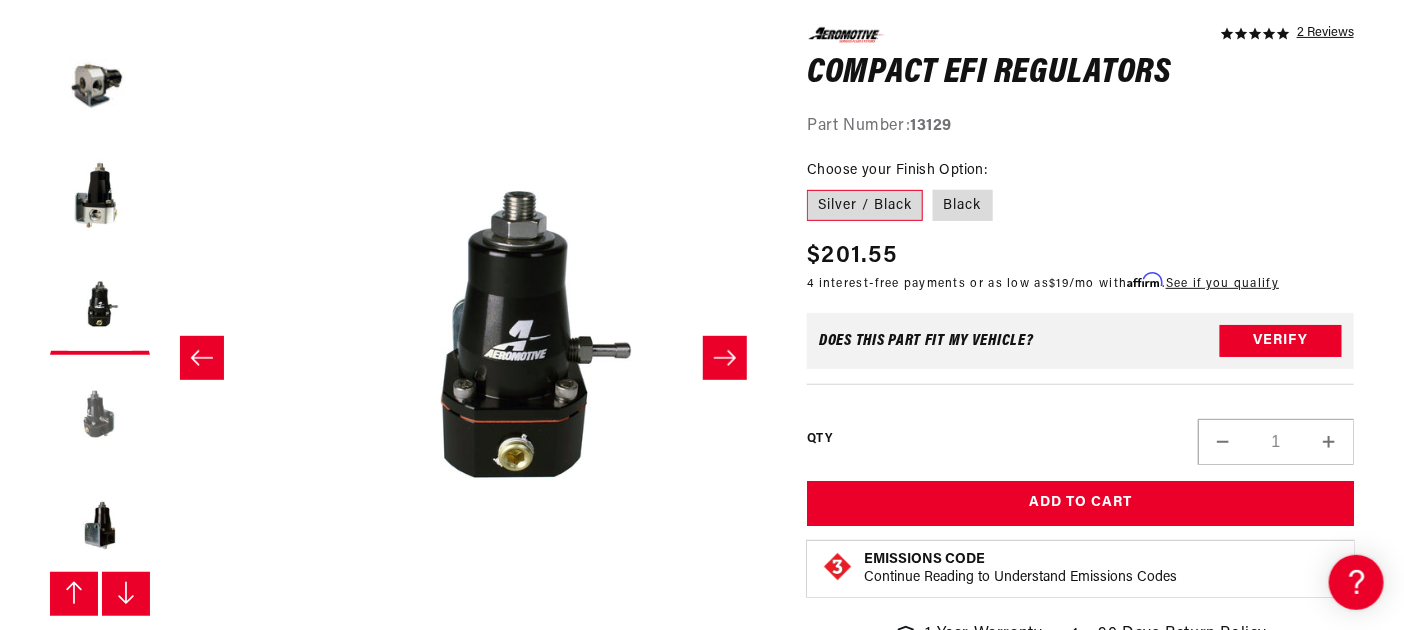 click at bounding box center (100, 415) 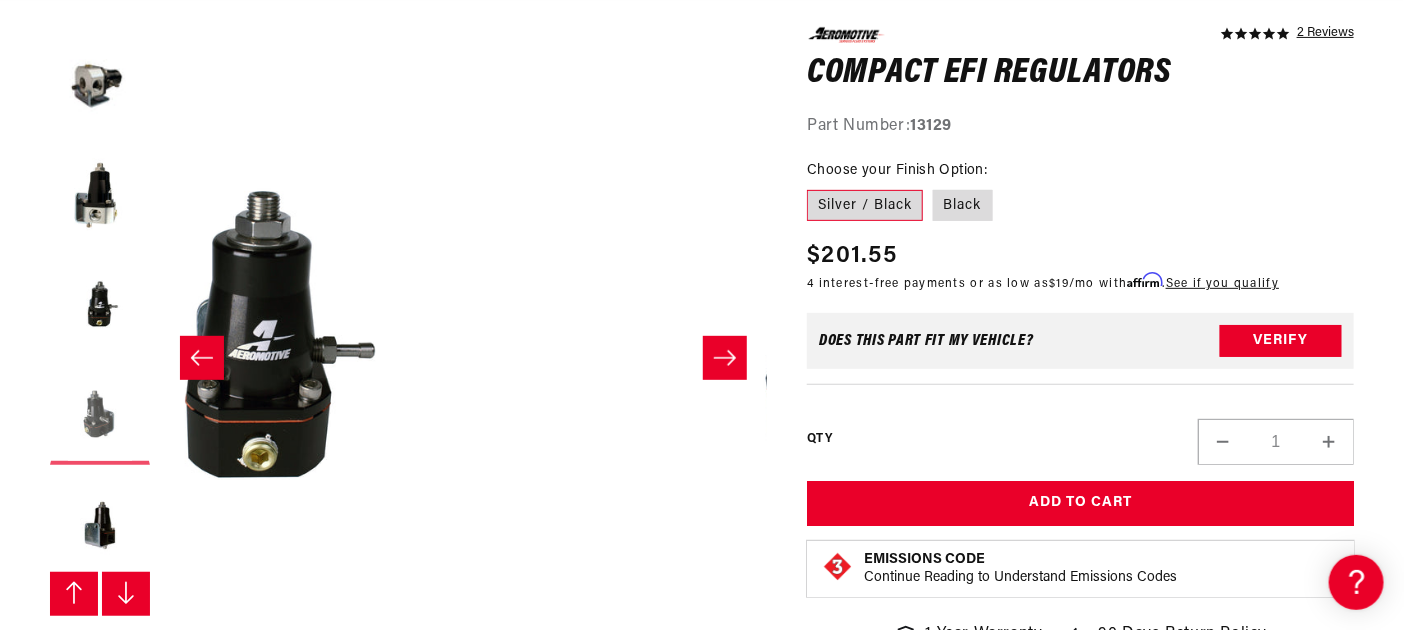 scroll, scrollTop: 0, scrollLeft: 2862, axis: horizontal 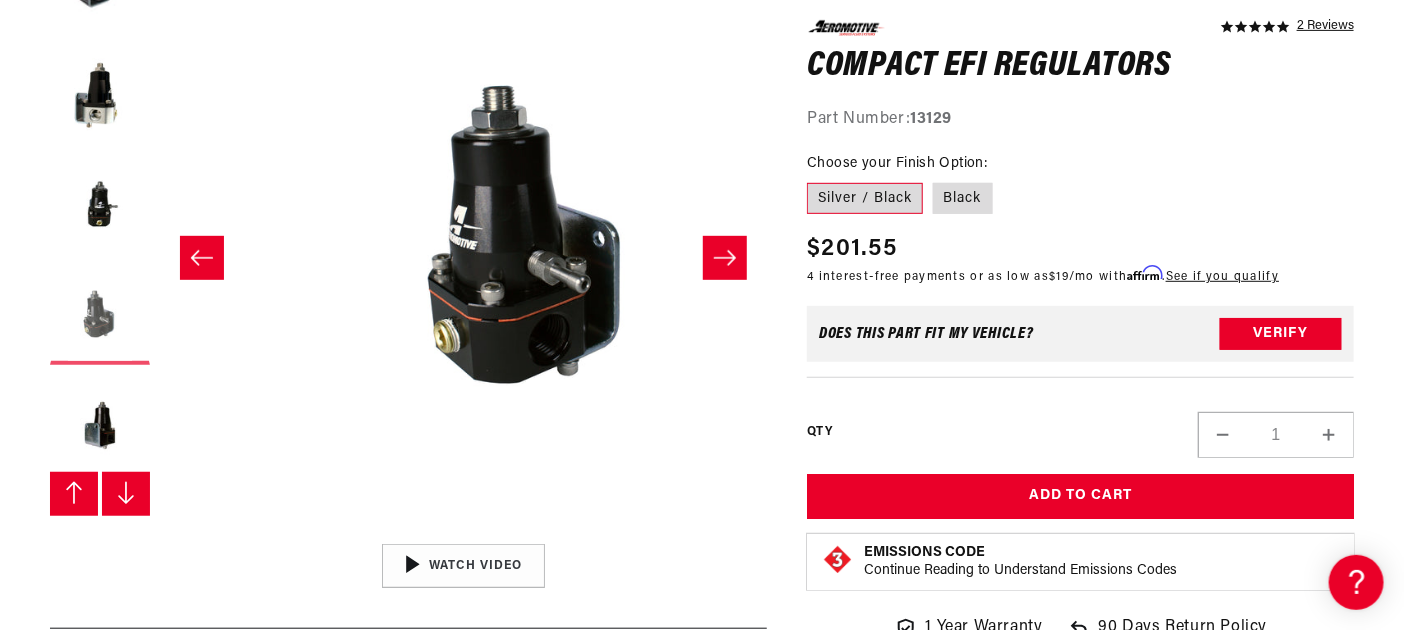 click at bounding box center [100, 425] 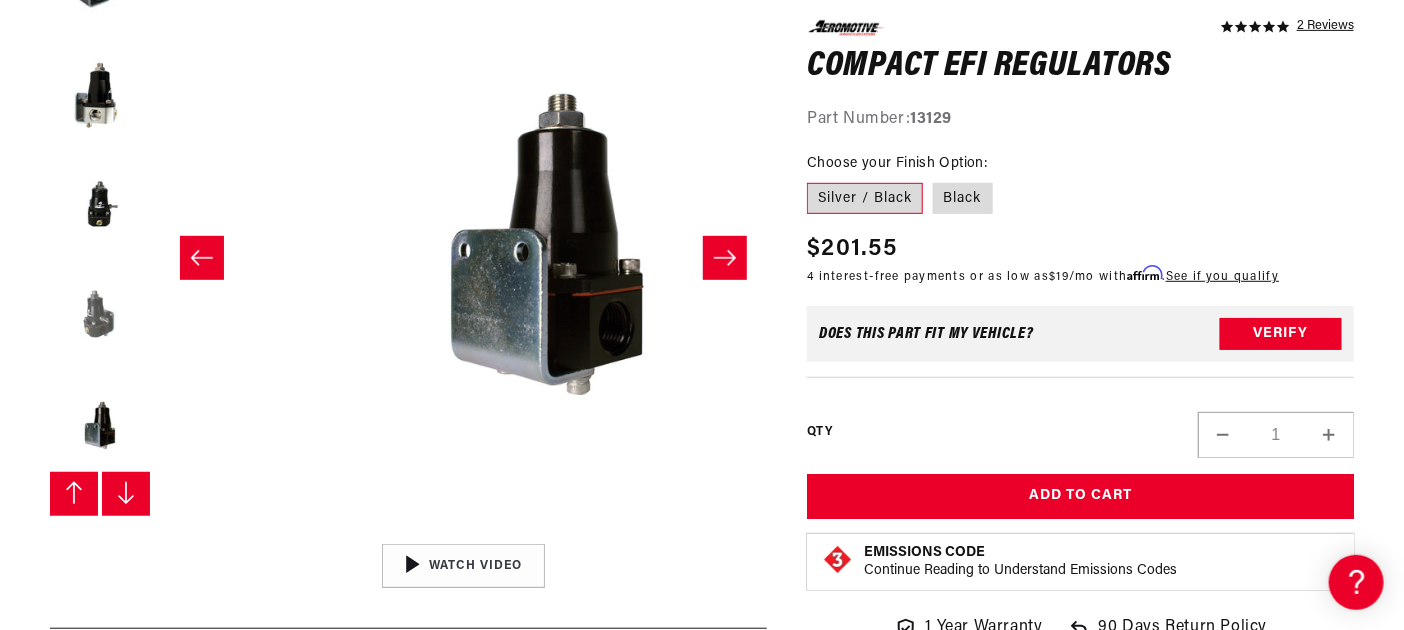 scroll, scrollTop: 0, scrollLeft: 3562, axis: horizontal 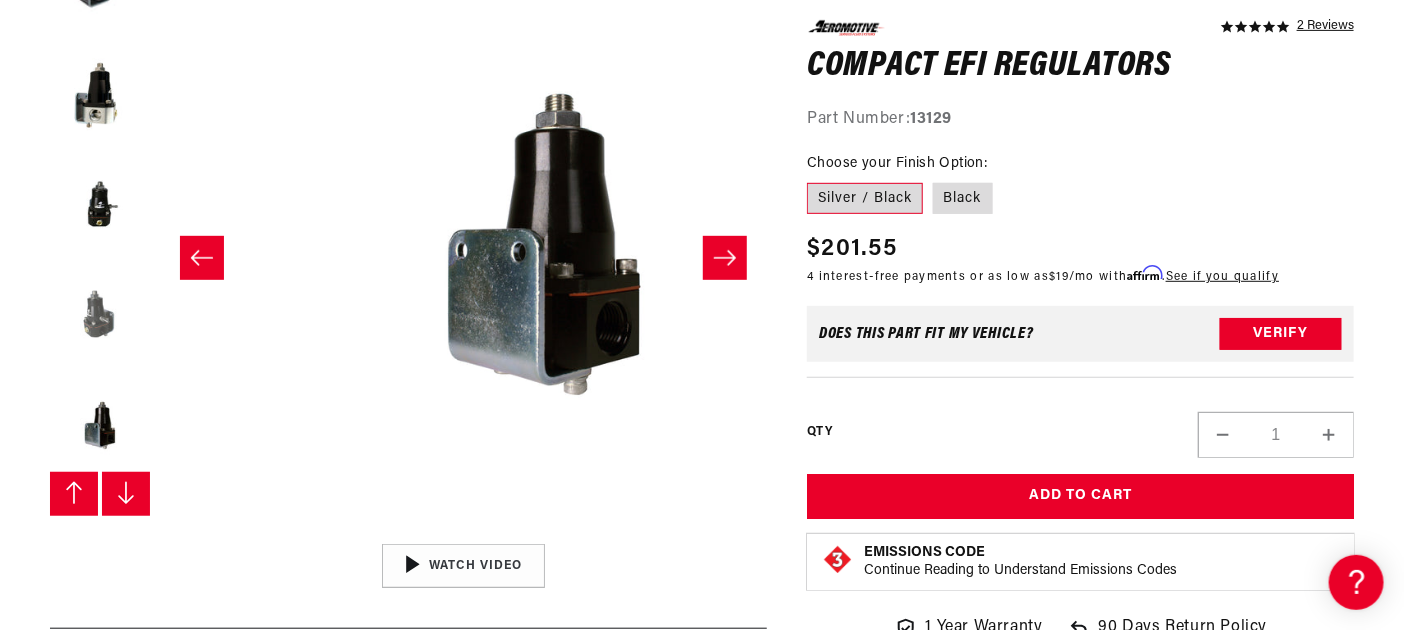 click at bounding box center [100, 425] 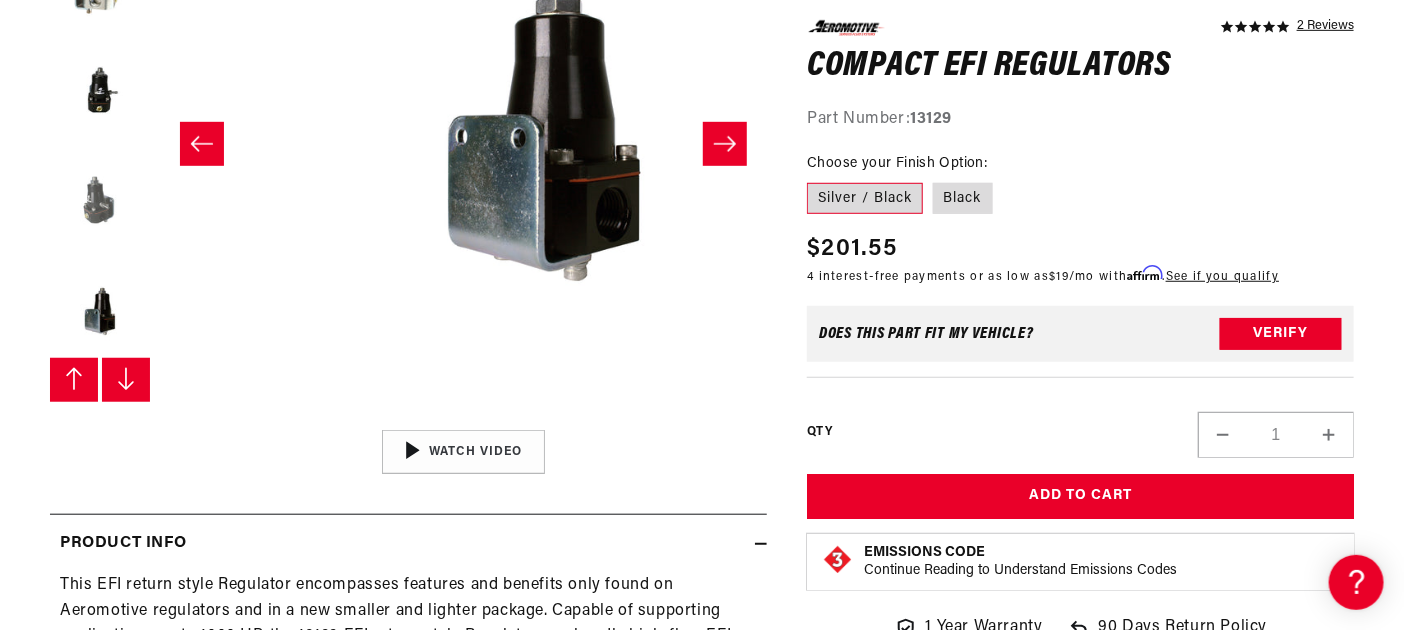 scroll, scrollTop: 471, scrollLeft: 0, axis: vertical 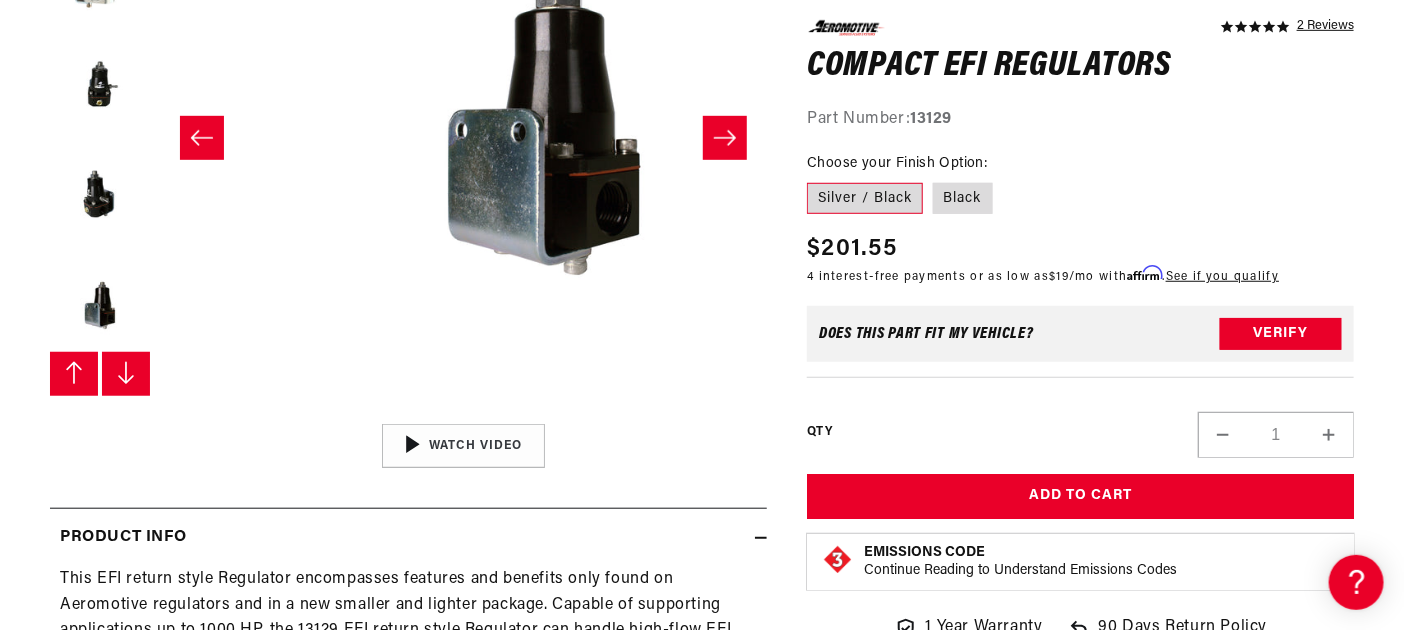 click at bounding box center (100, 415) 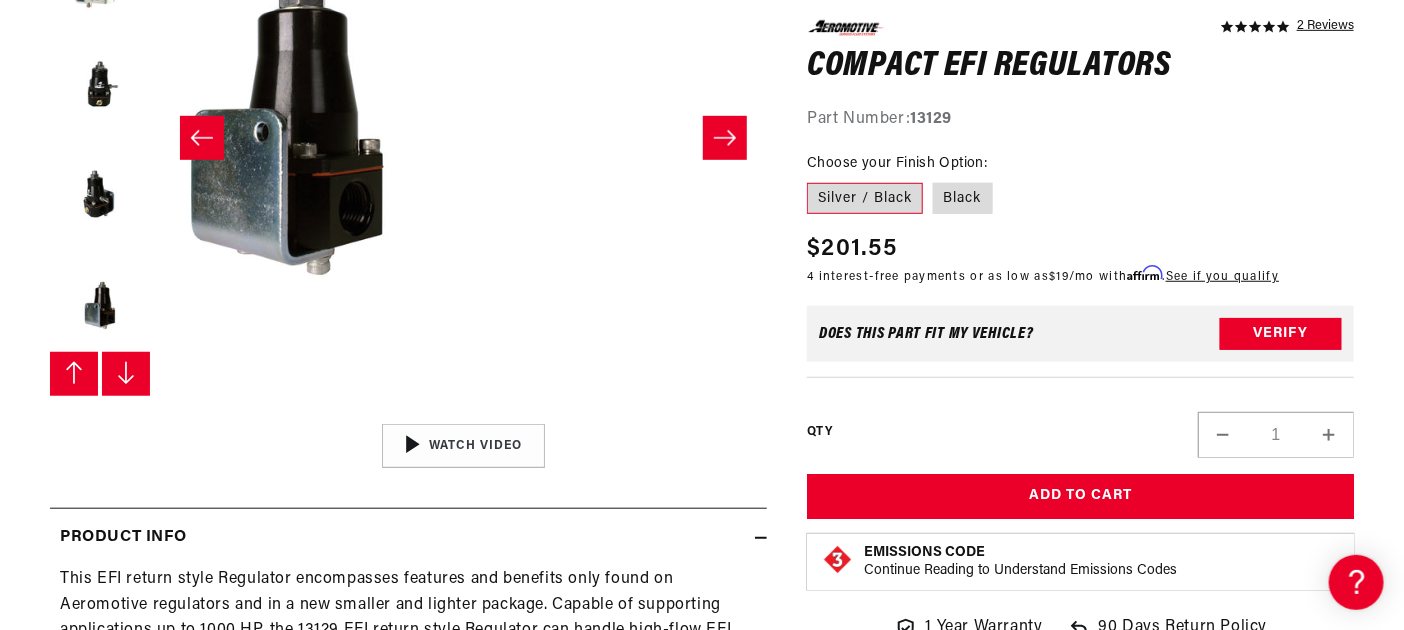 scroll, scrollTop: 0, scrollLeft: 4153, axis: horizontal 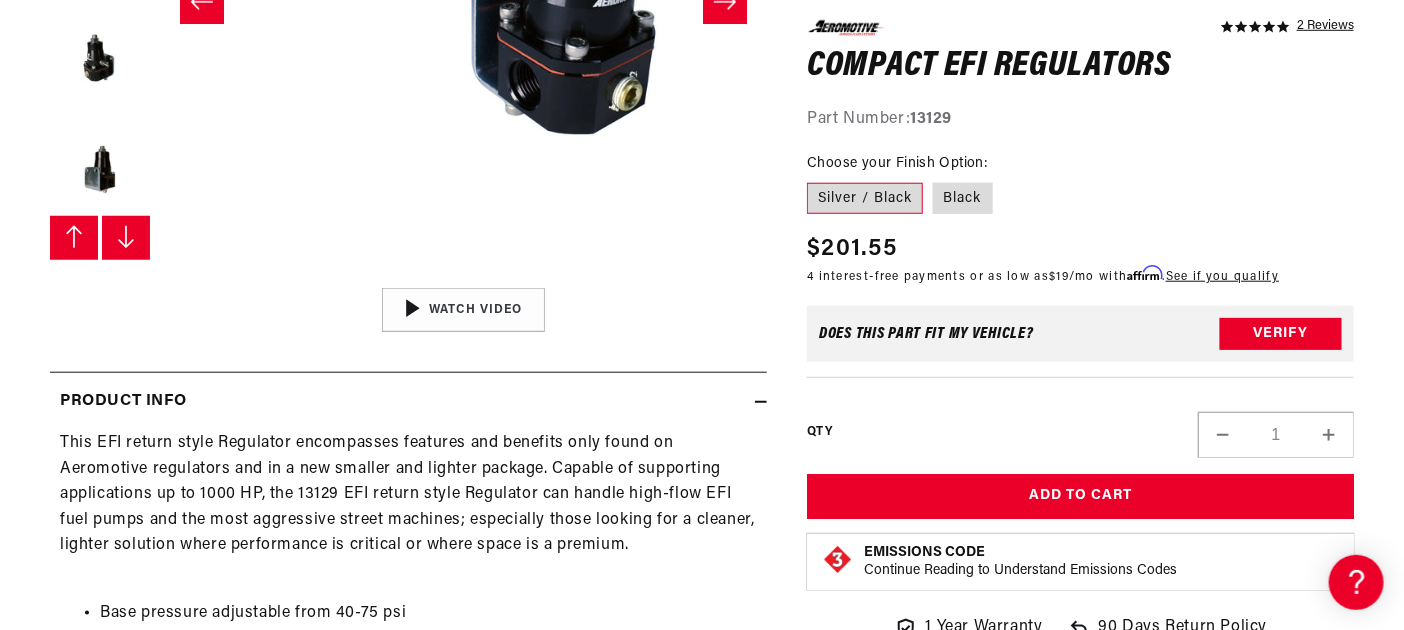 click 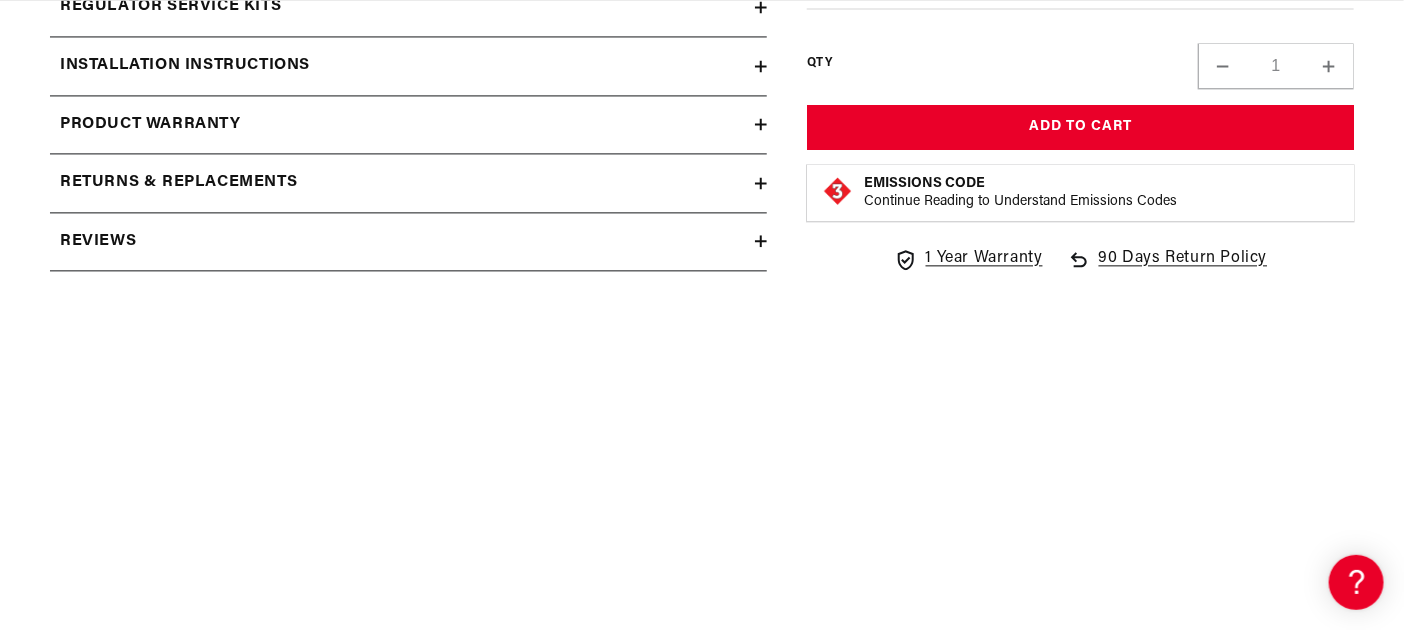 click on "Specifications" at bounding box center [402, -51] 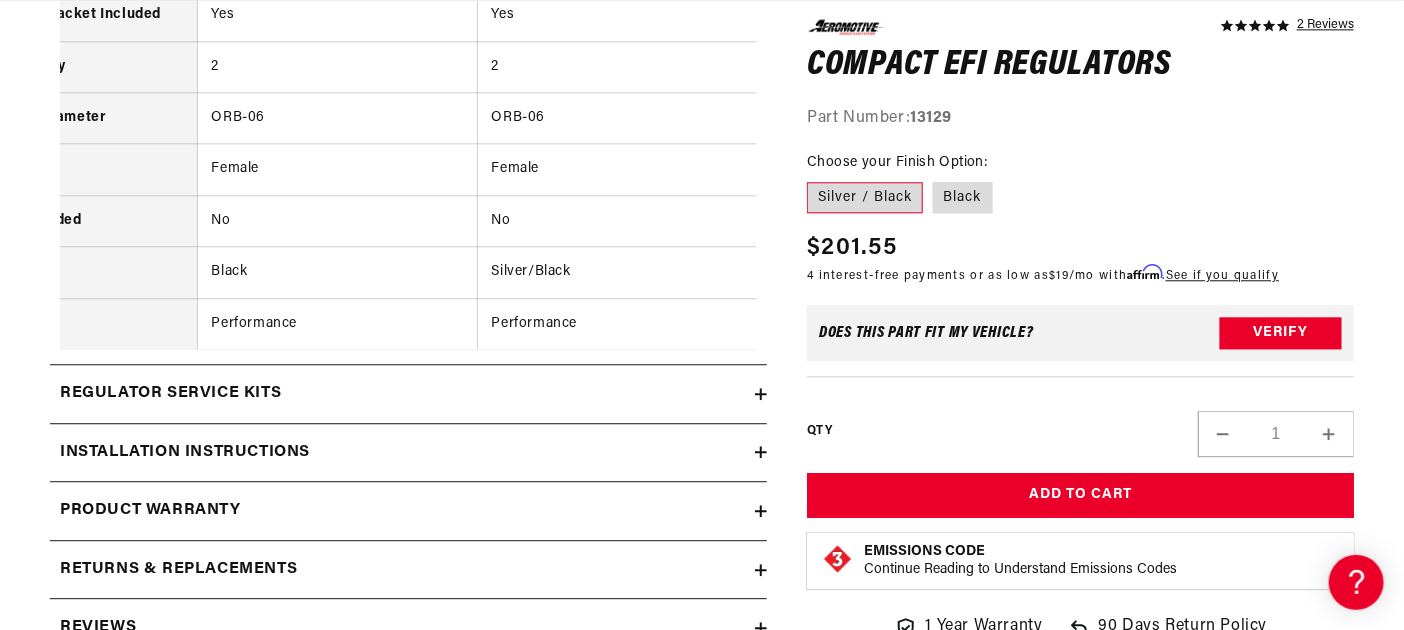 scroll, scrollTop: 0, scrollLeft: 687, axis: horizontal 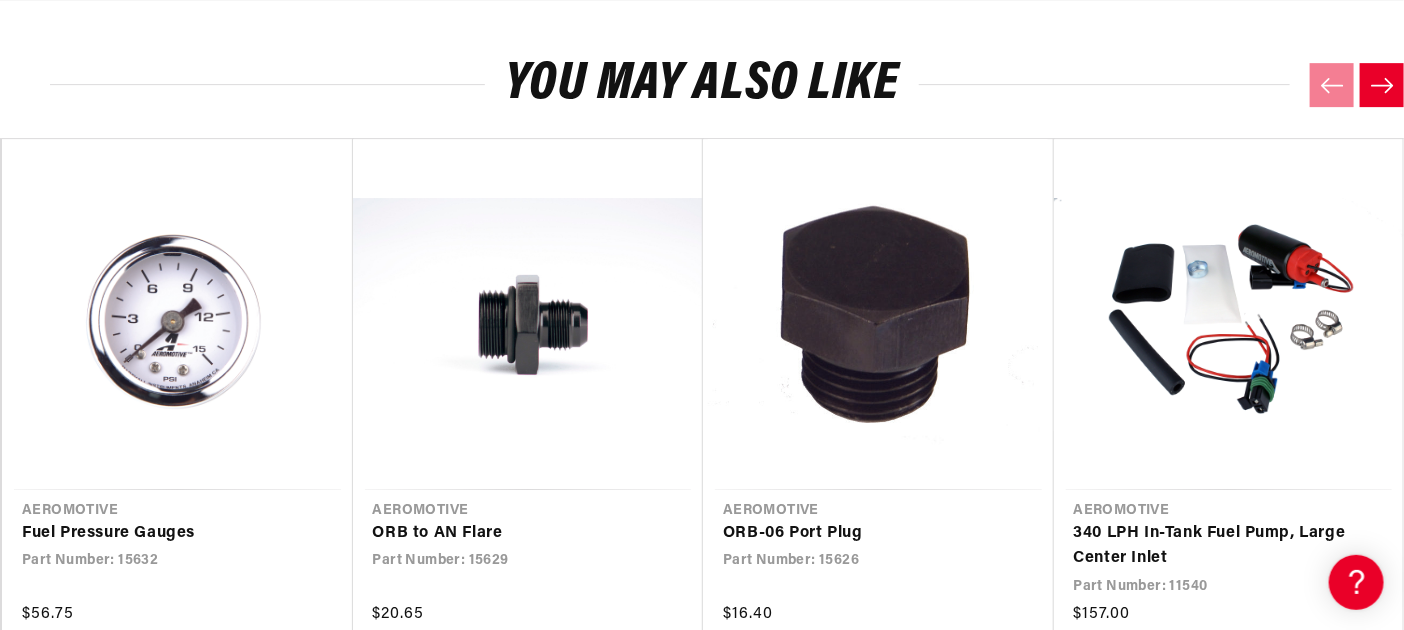 click on "Regulator Service Kits" at bounding box center [408, -279] 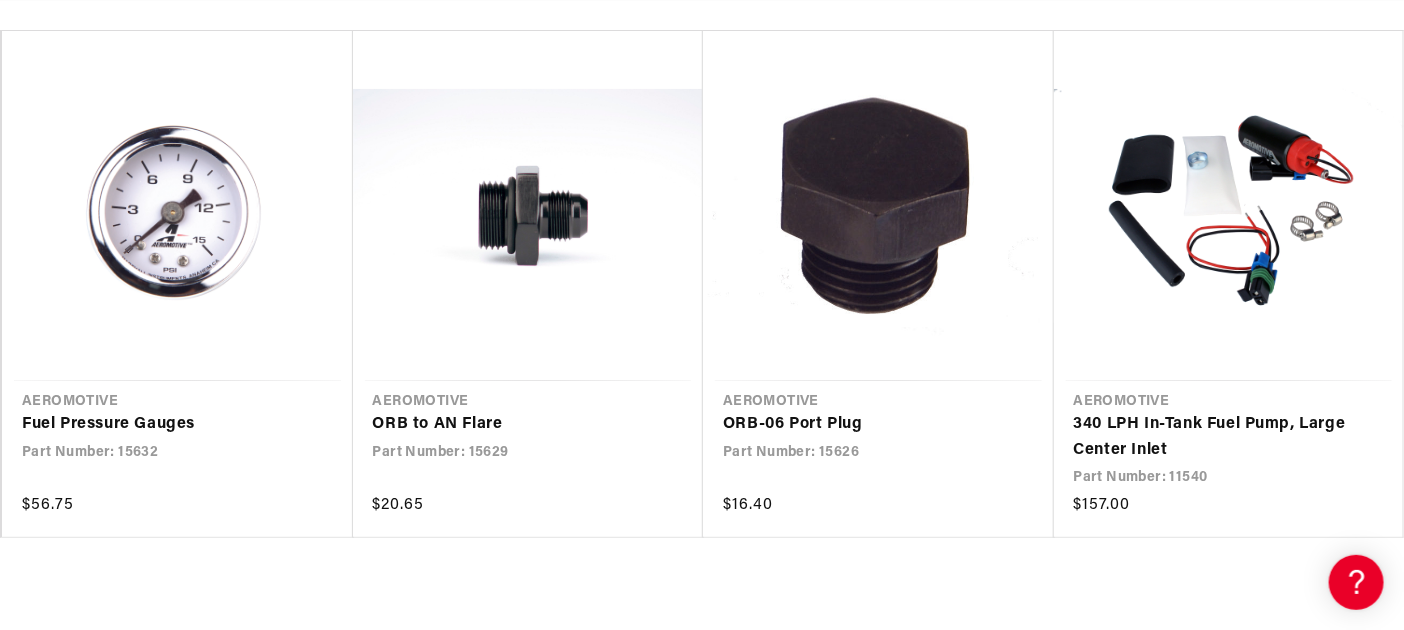 click 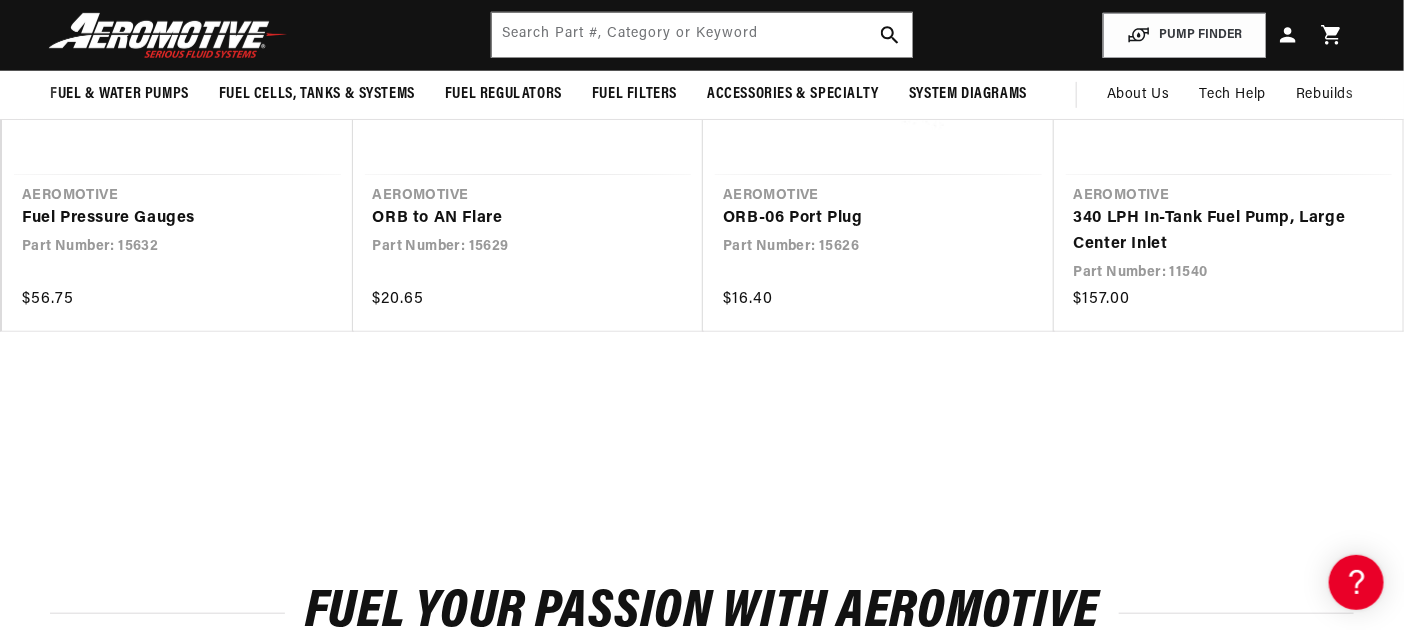 click on "Returns & replacements" at bounding box center [408, -418] 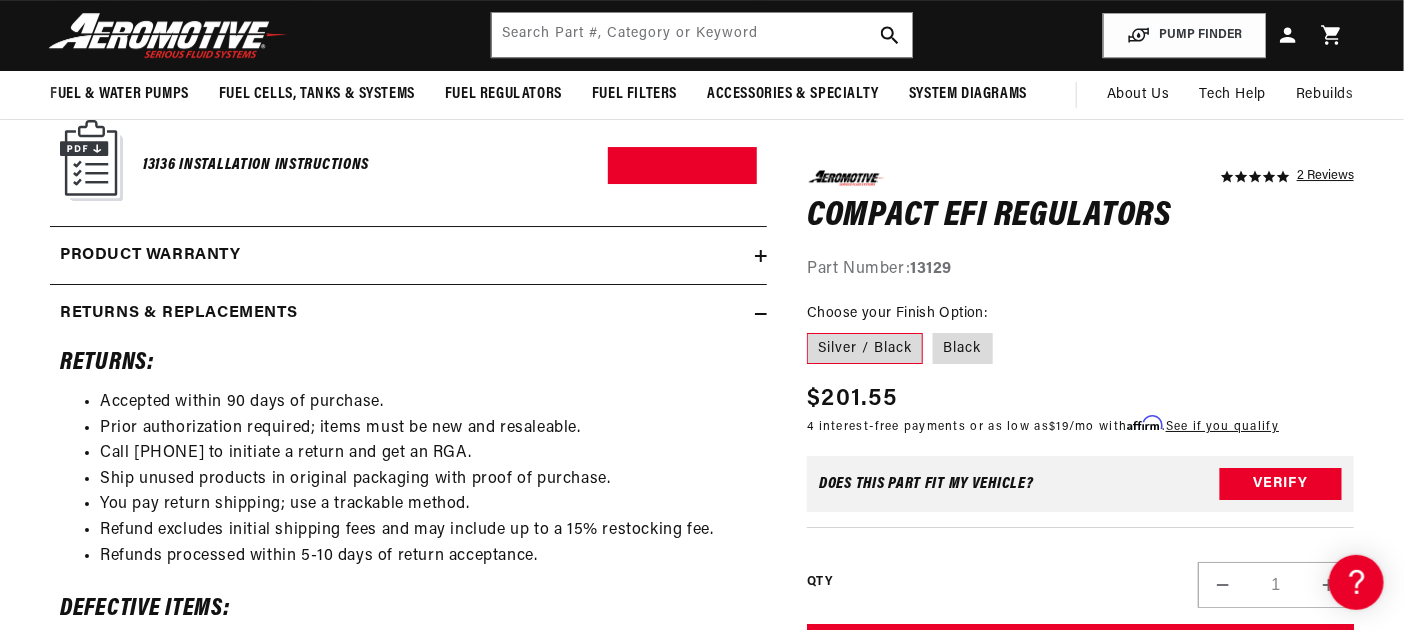click on "EFI Regulator Service Kit" at bounding box center [173, -170] 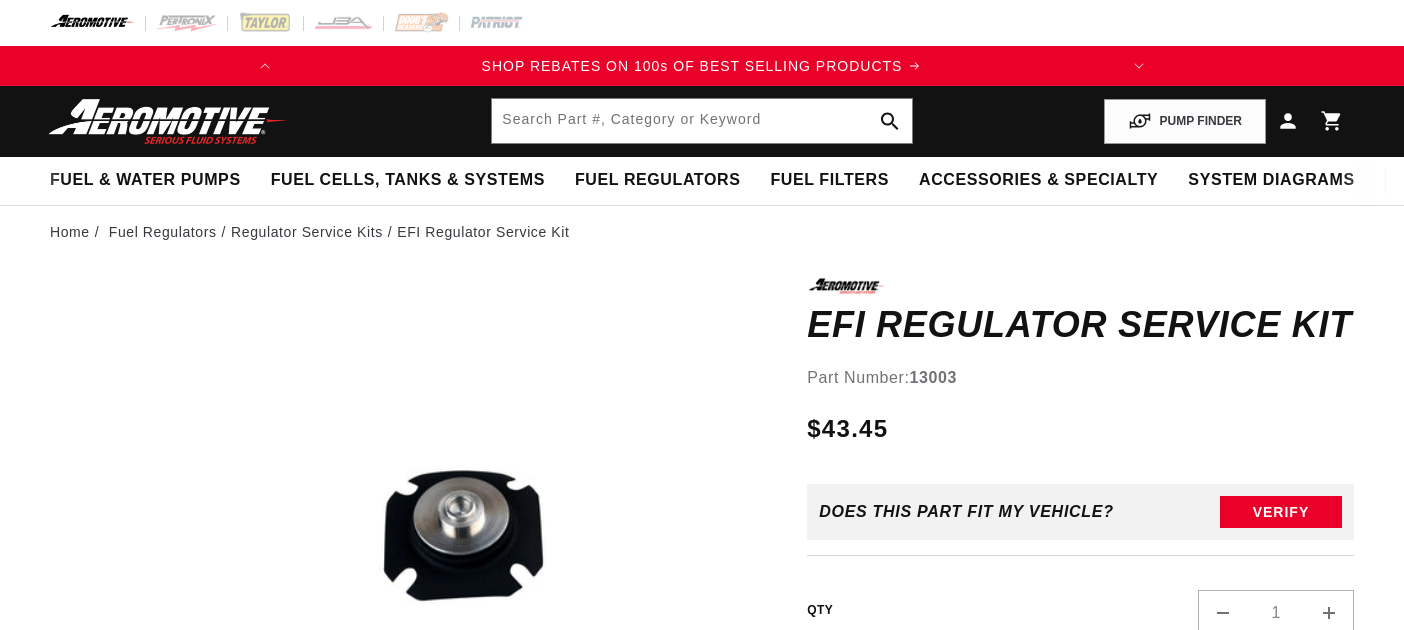 scroll, scrollTop: 0, scrollLeft: 0, axis: both 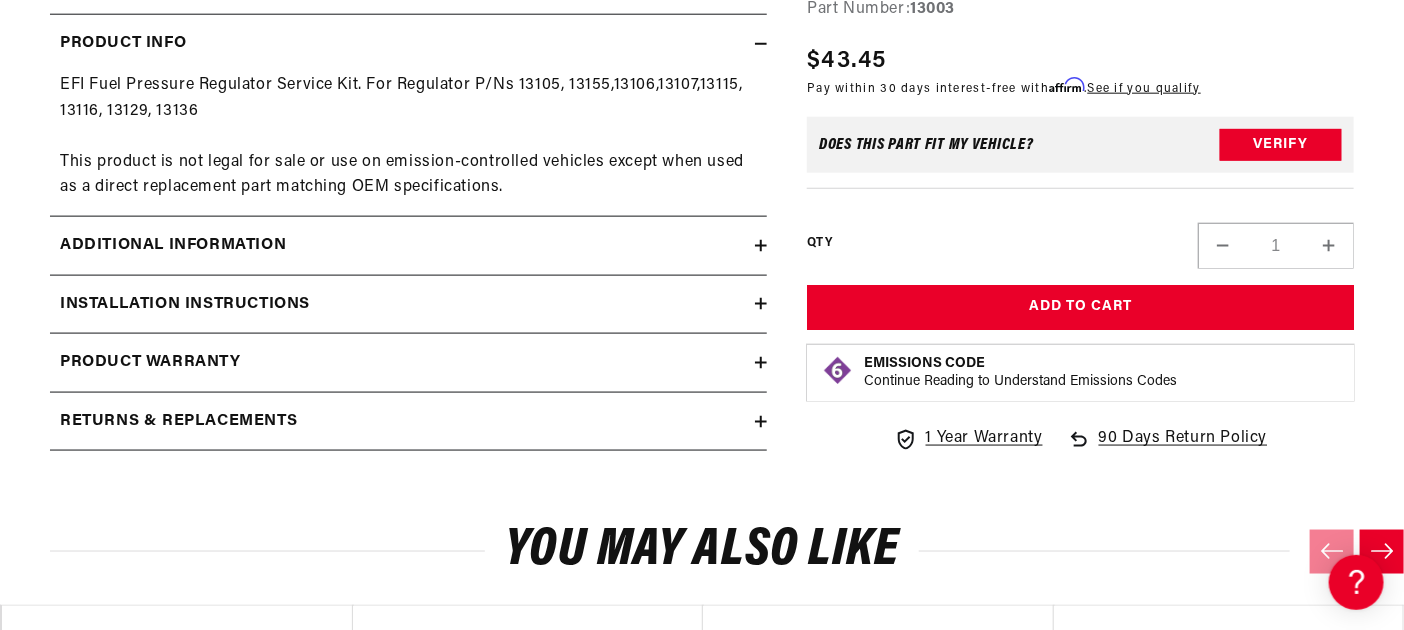 click 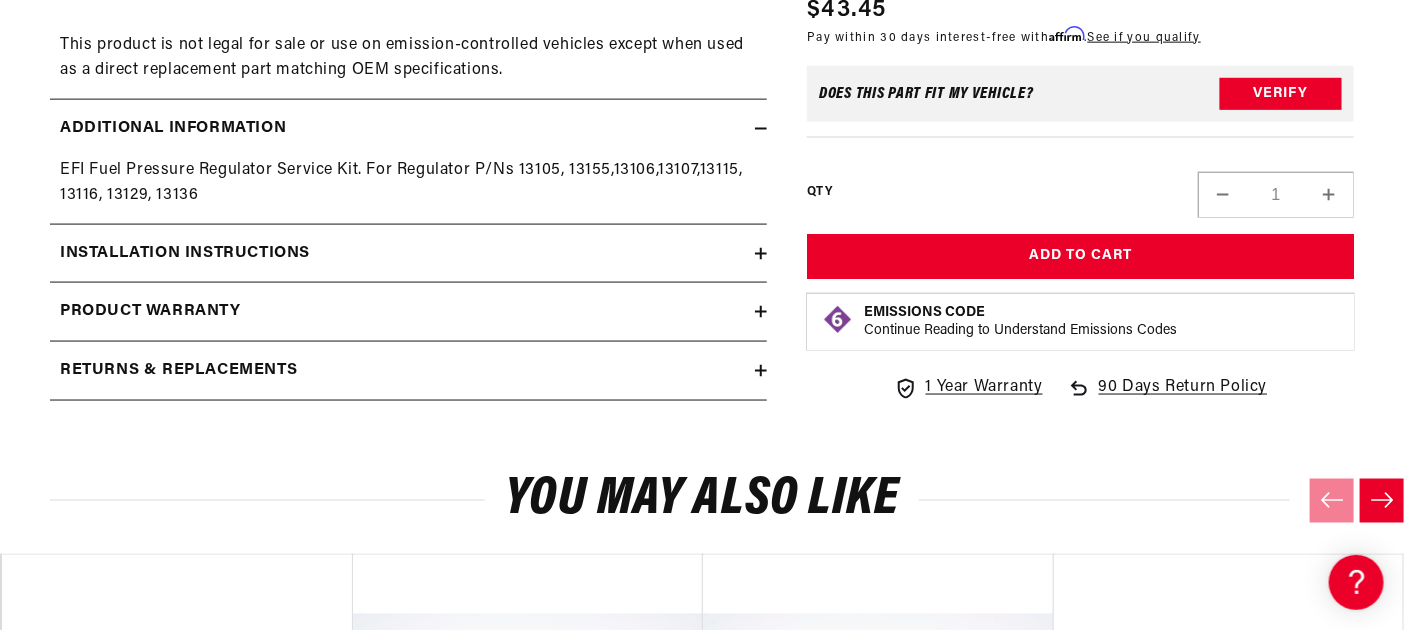 scroll, scrollTop: 1127, scrollLeft: 0, axis: vertical 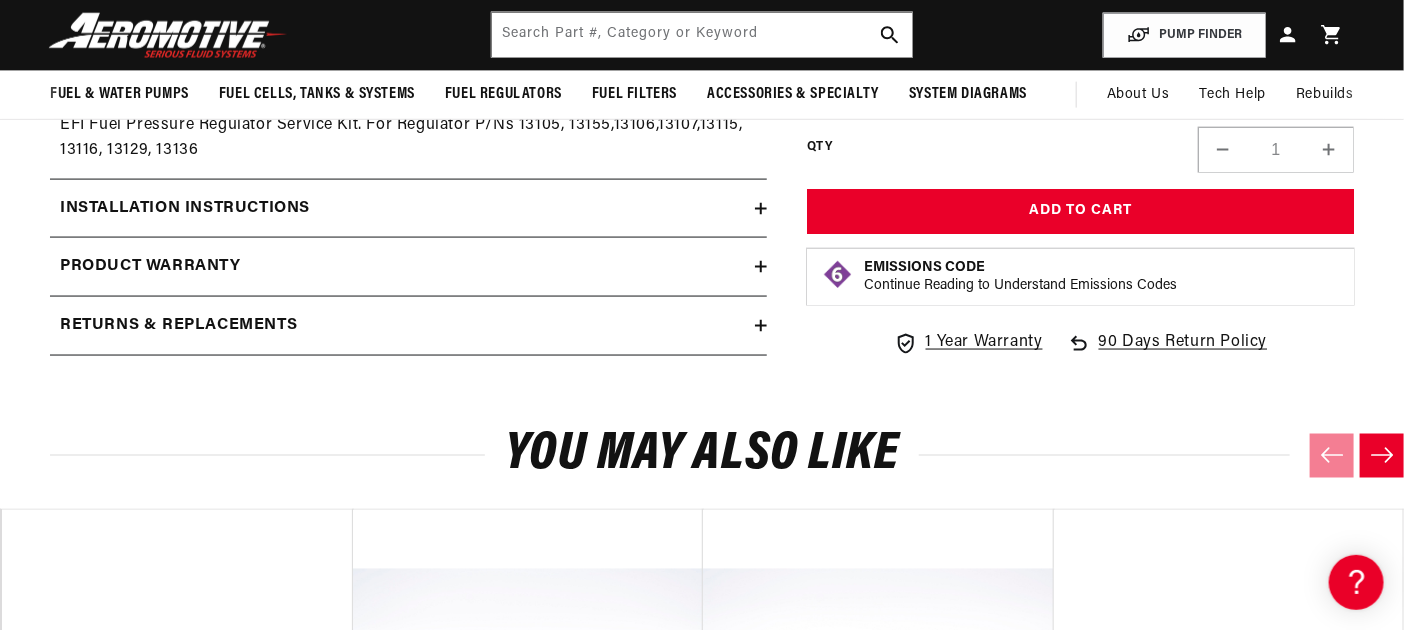 click 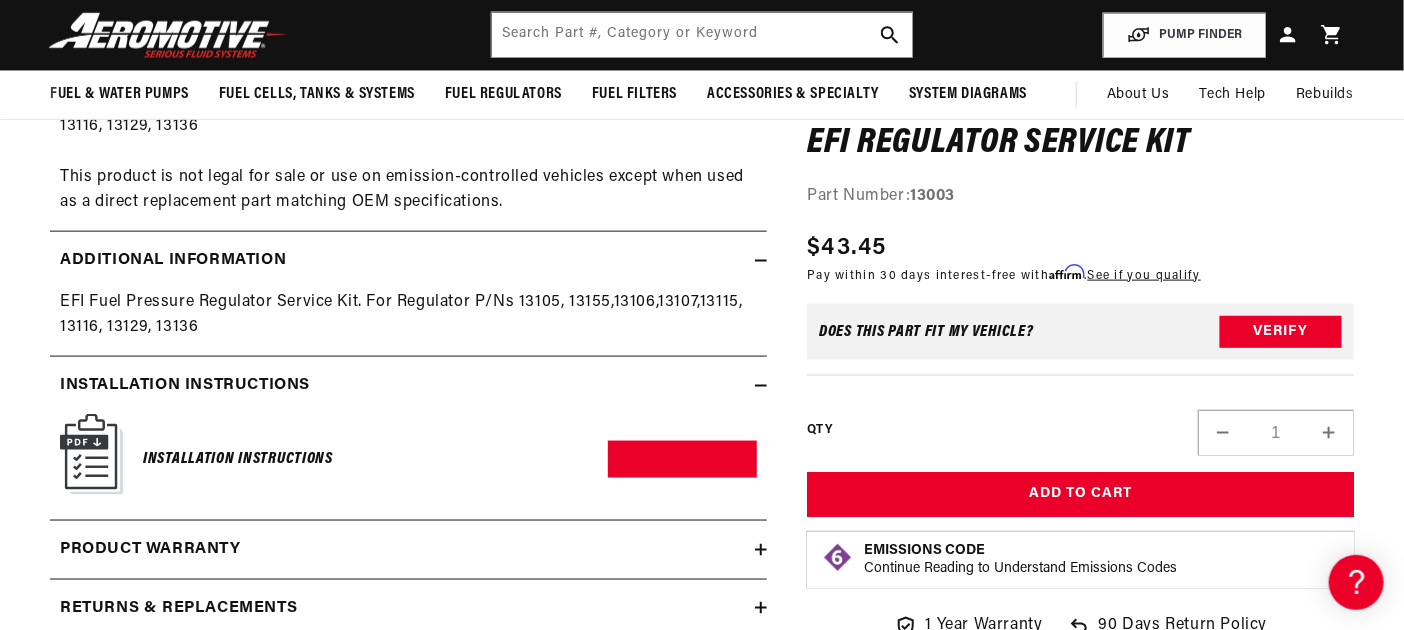 scroll, scrollTop: 943, scrollLeft: 0, axis: vertical 